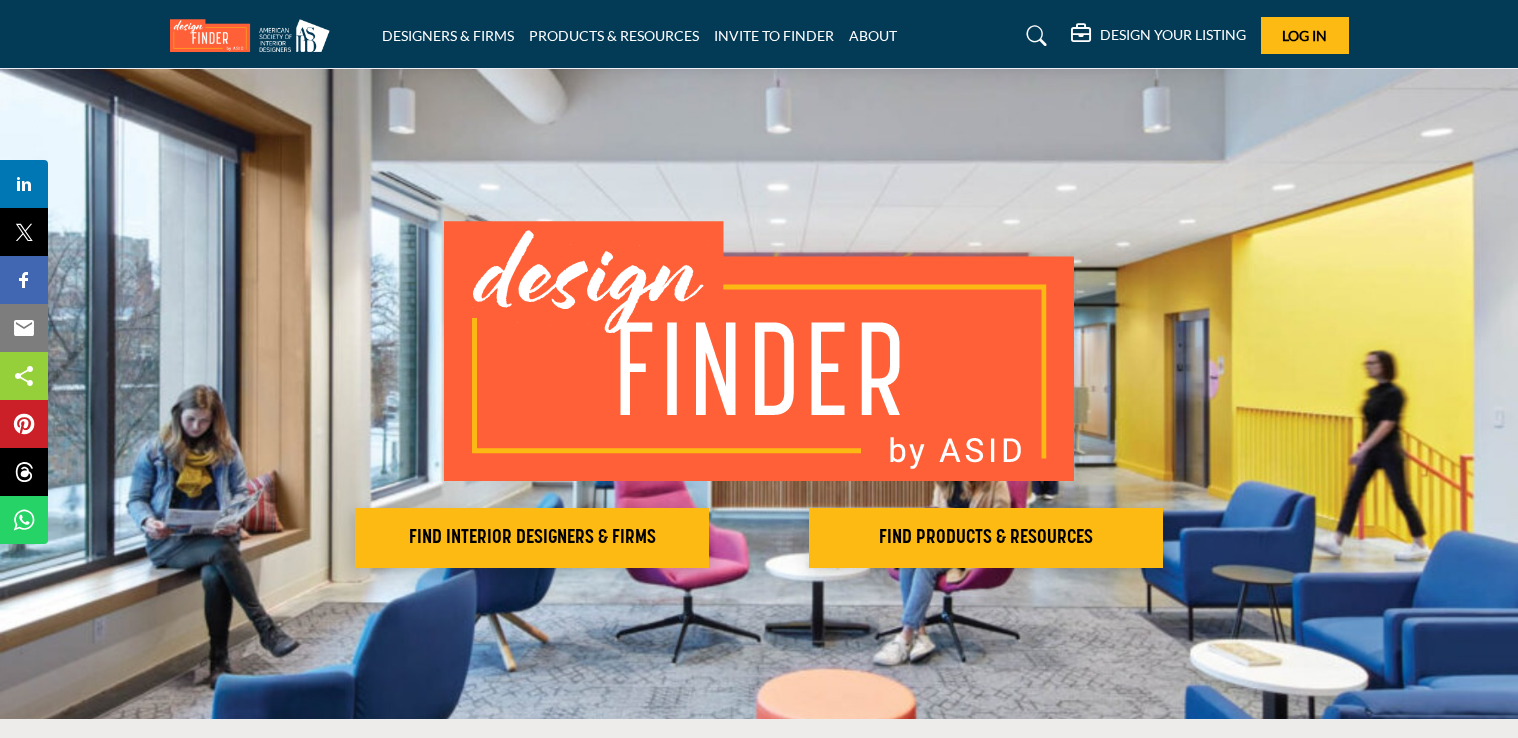 scroll, scrollTop: 0, scrollLeft: 0, axis: both 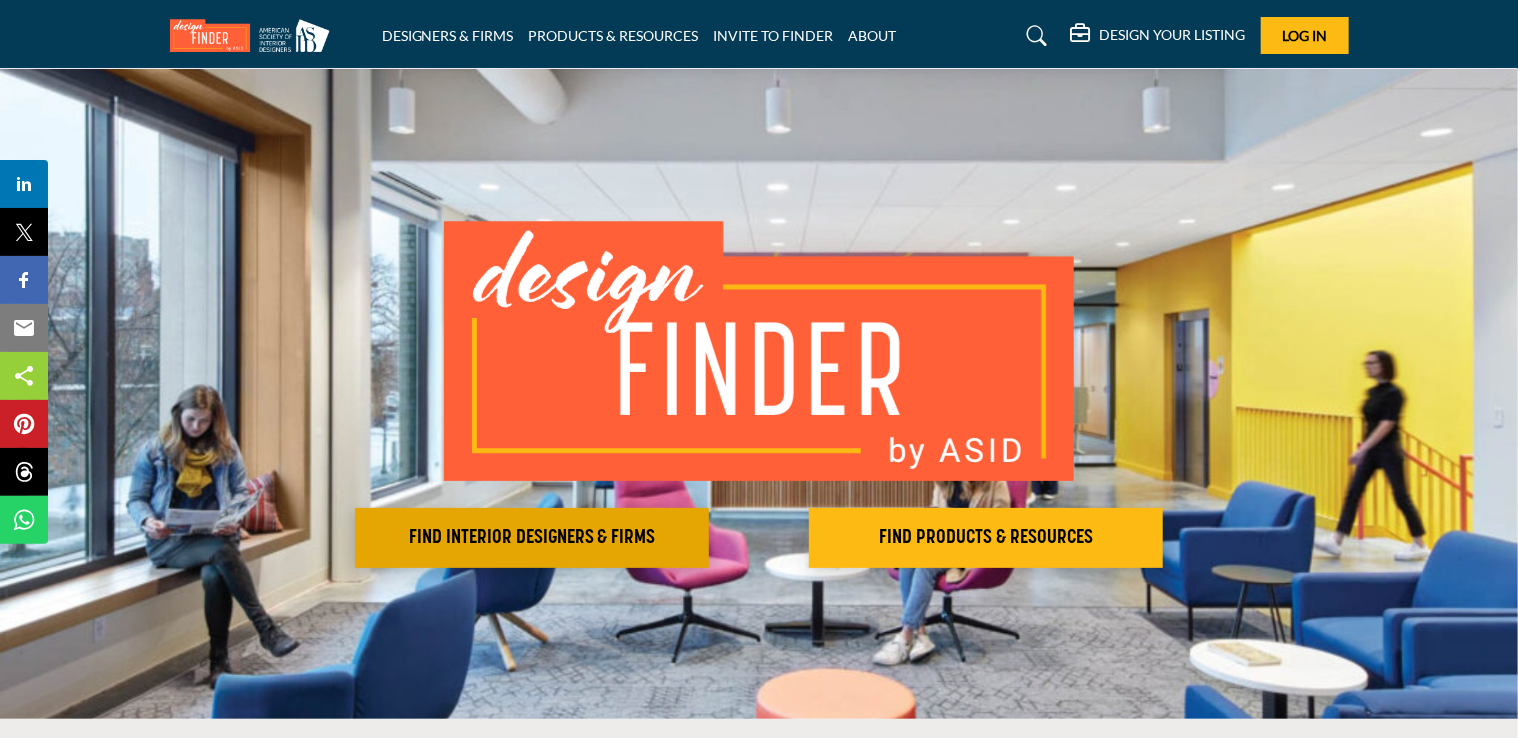 click on "FIND INTERIOR DESIGNERS & FIRMS" at bounding box center (532, 538) 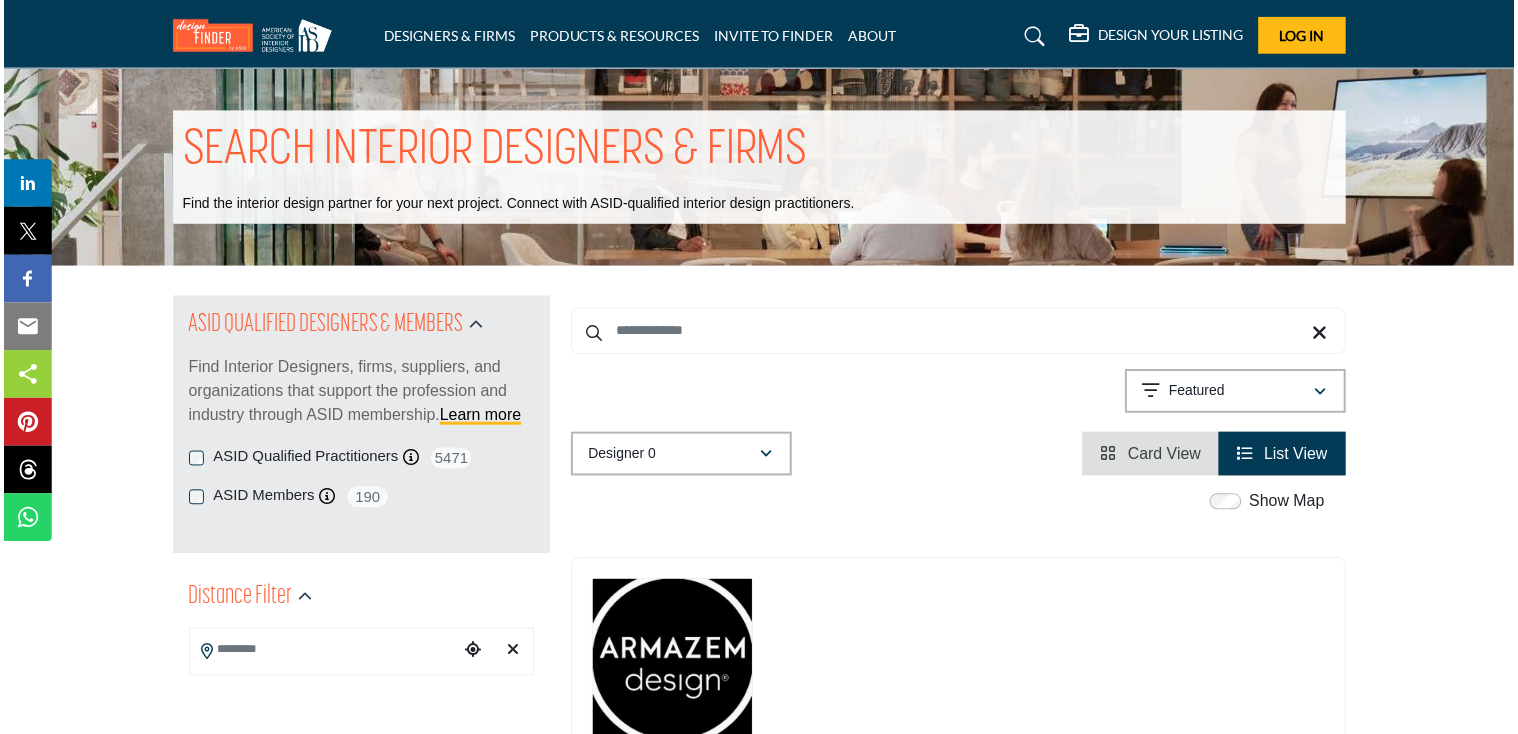 scroll, scrollTop: 0, scrollLeft: 0, axis: both 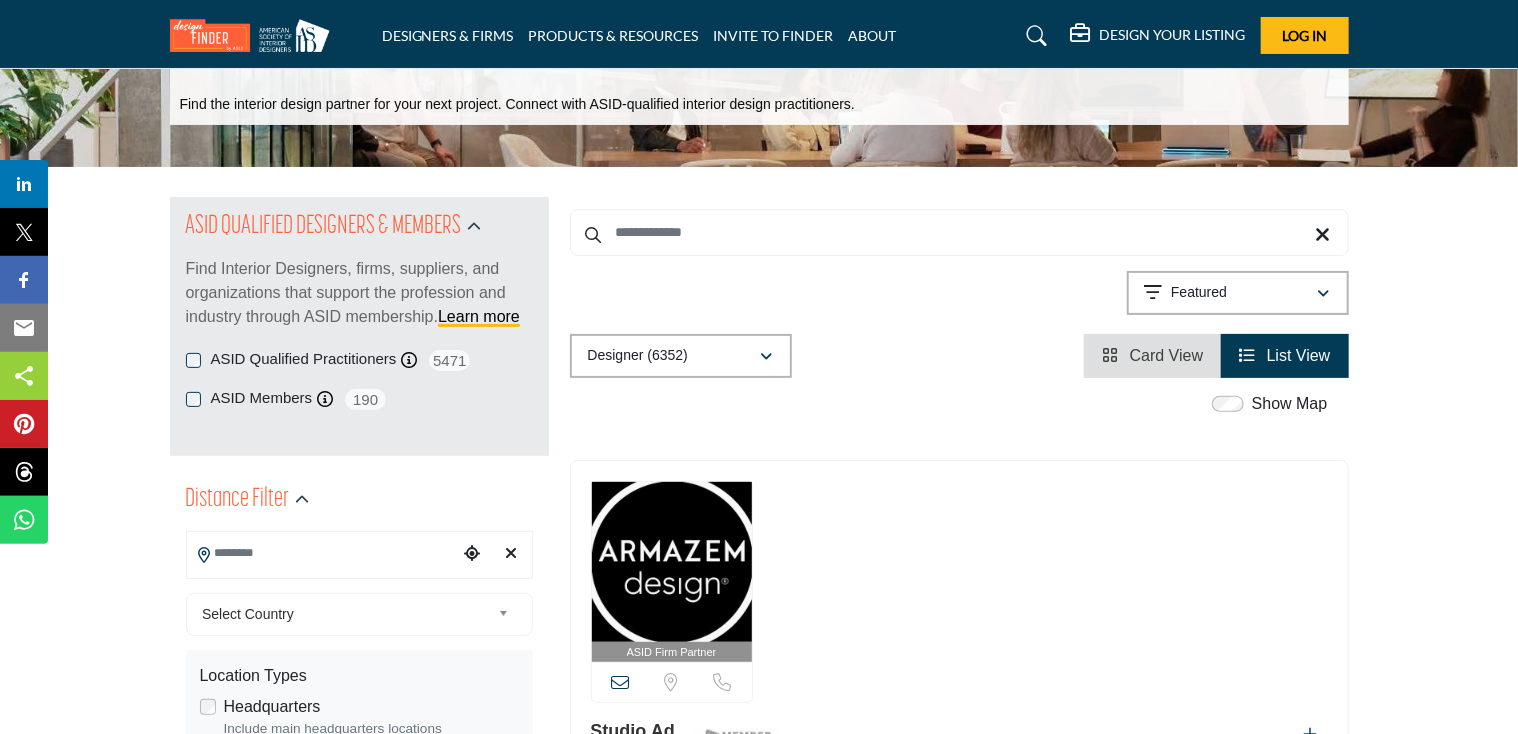 click at bounding box center (322, 553) 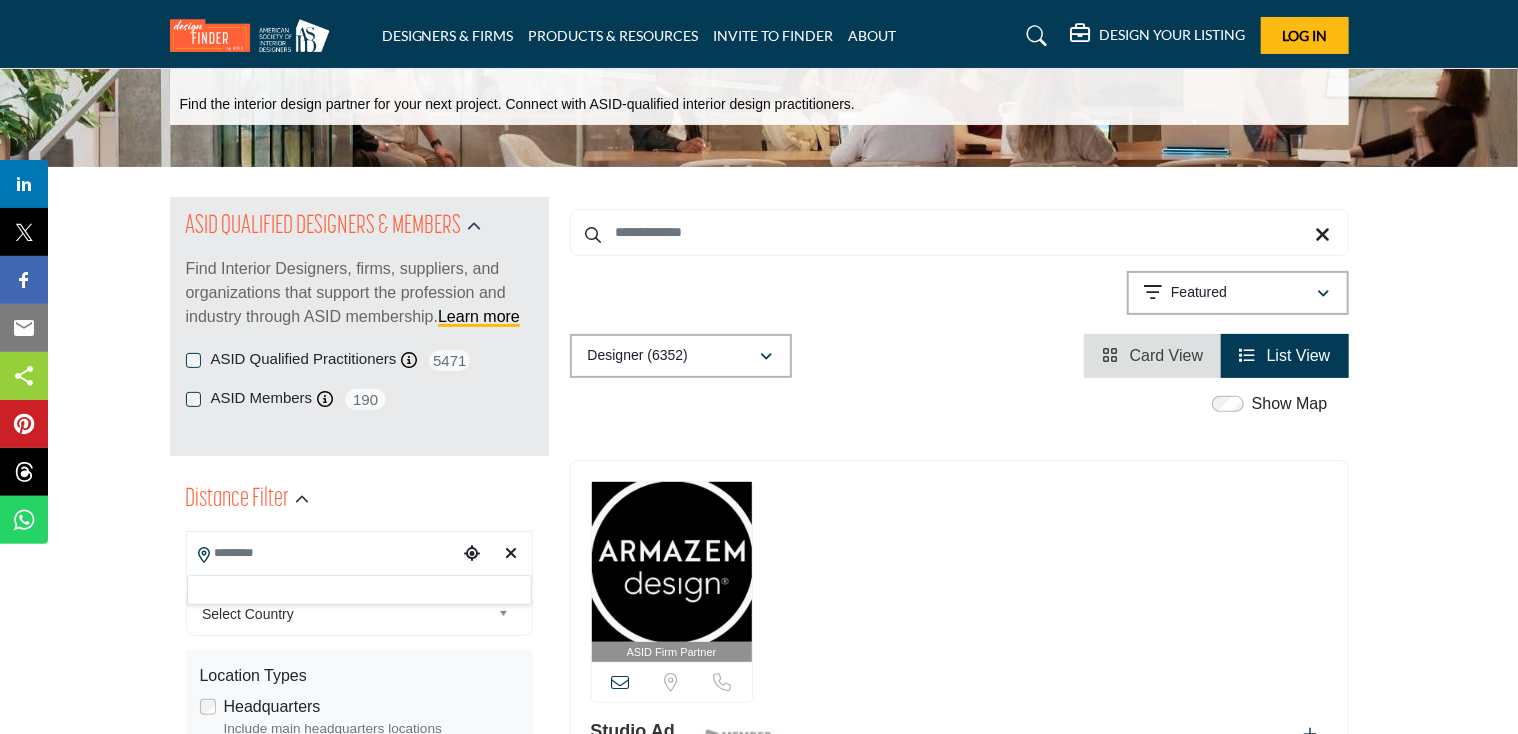 scroll, scrollTop: 200, scrollLeft: 0, axis: vertical 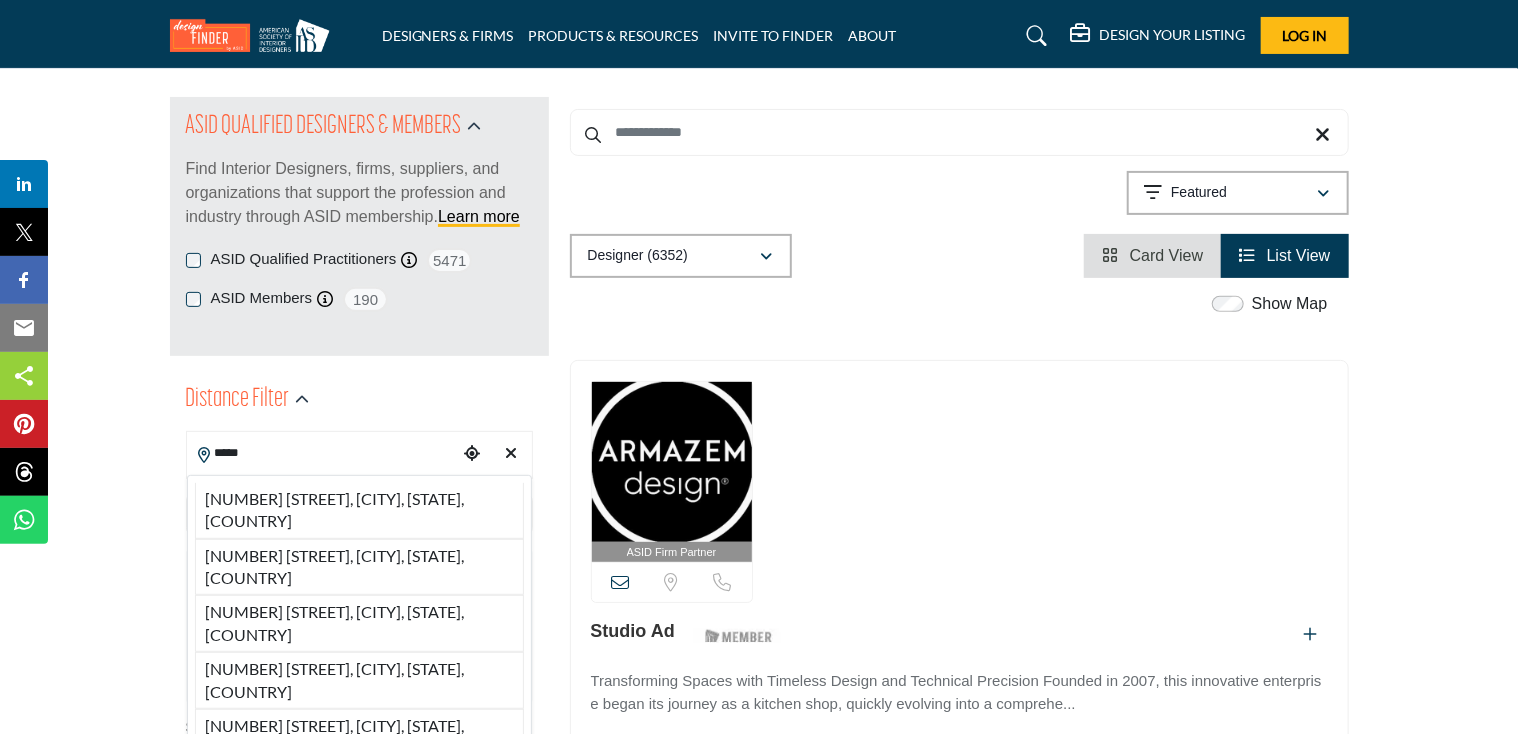 type on "*****" 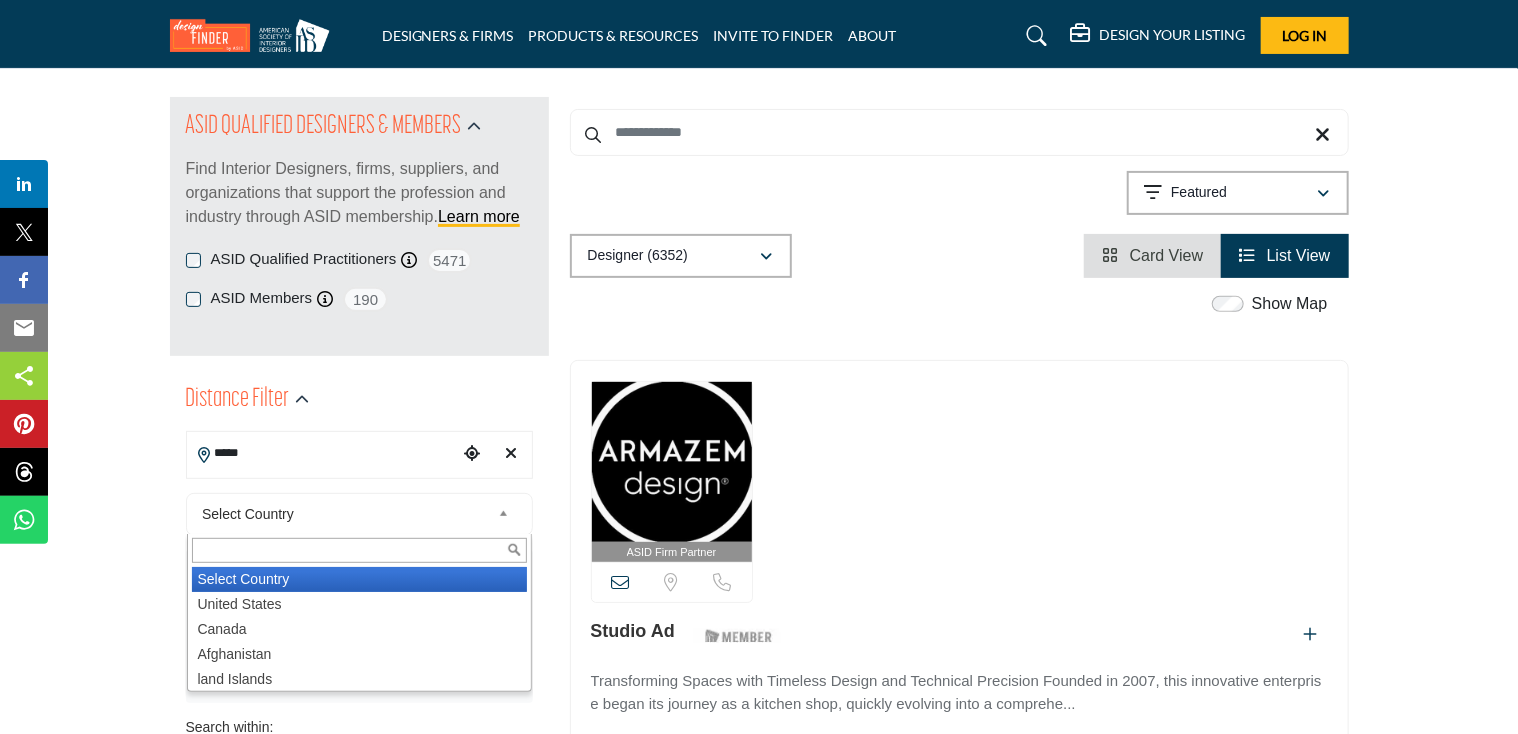 click at bounding box center (507, 514) 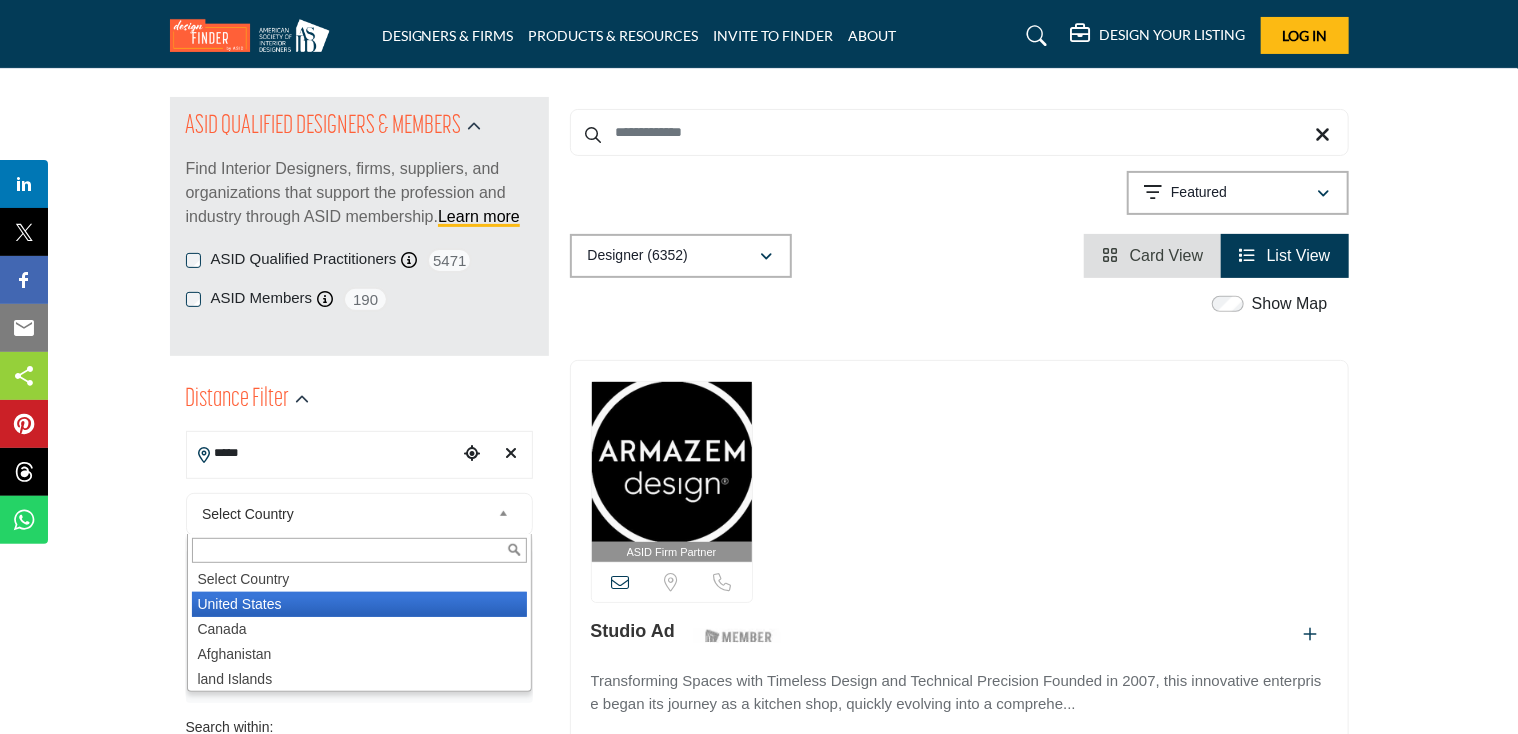 click on "United States" at bounding box center [359, 604] 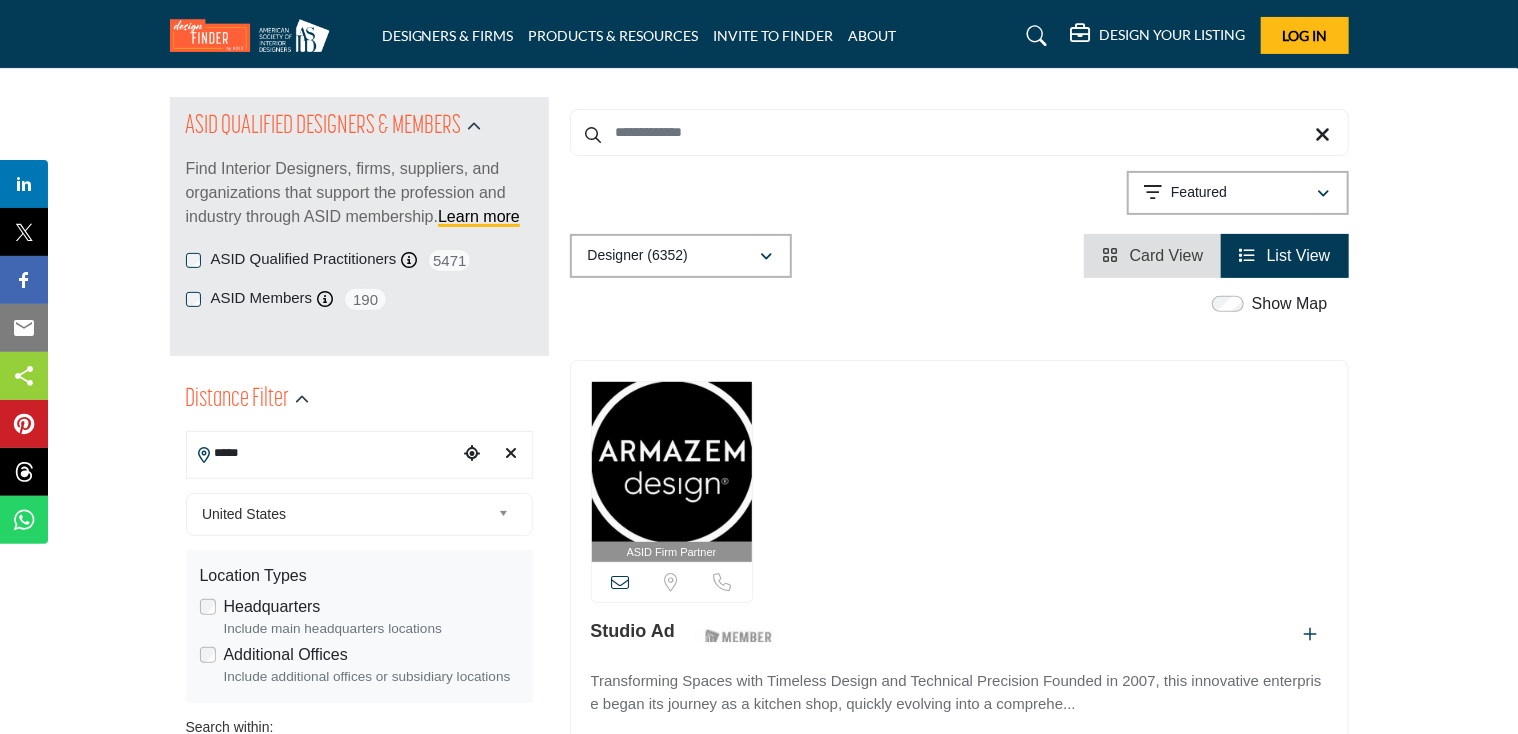 type 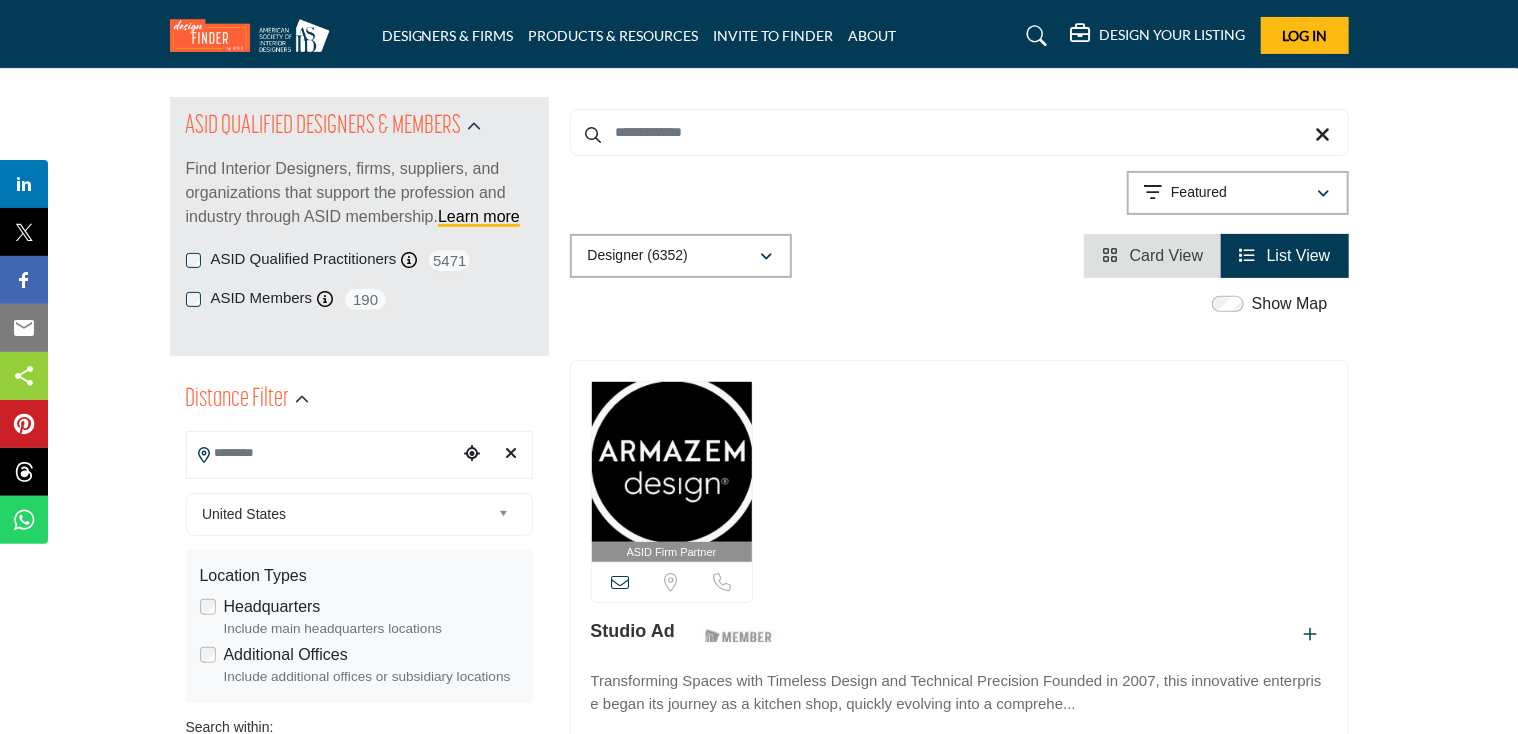 type on "***" 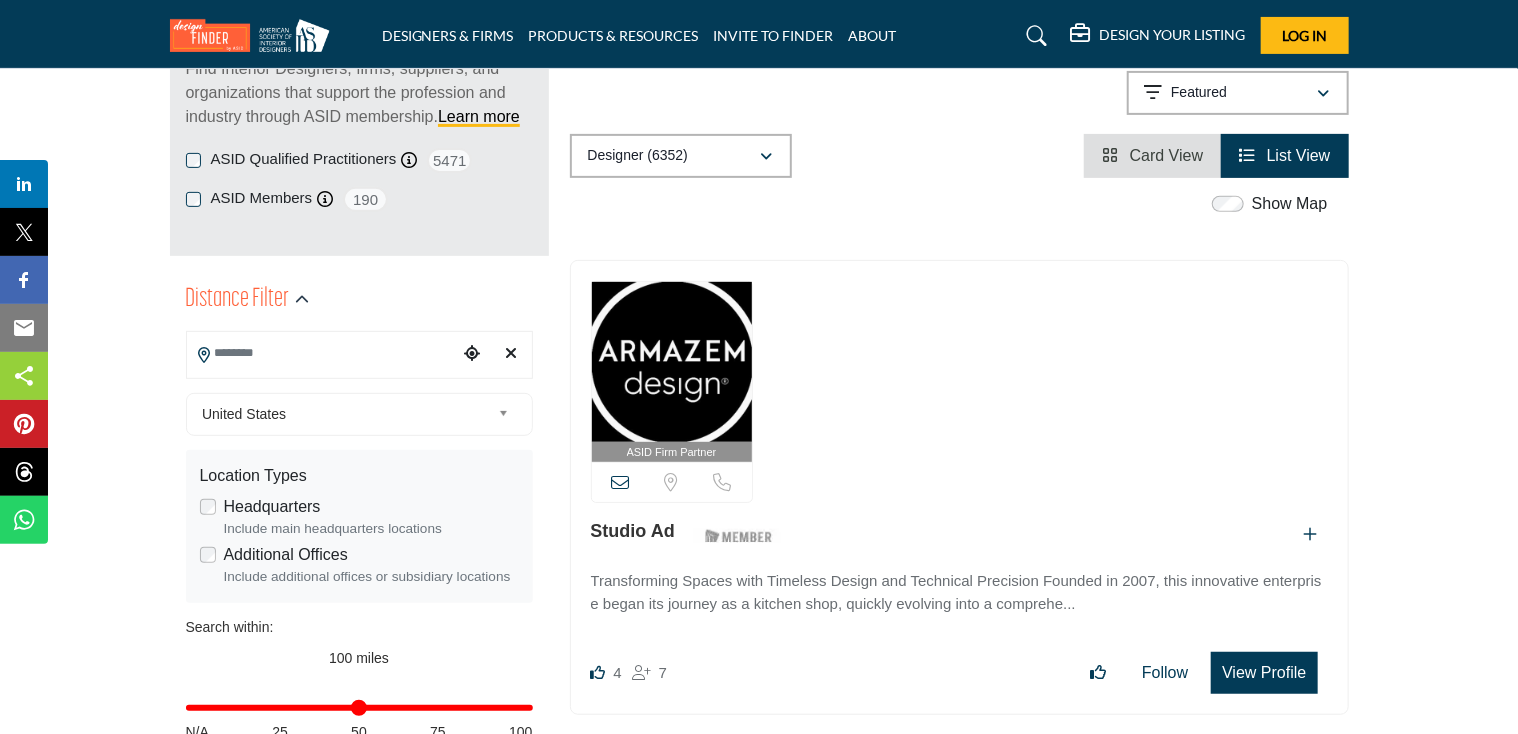 scroll, scrollTop: 400, scrollLeft: 0, axis: vertical 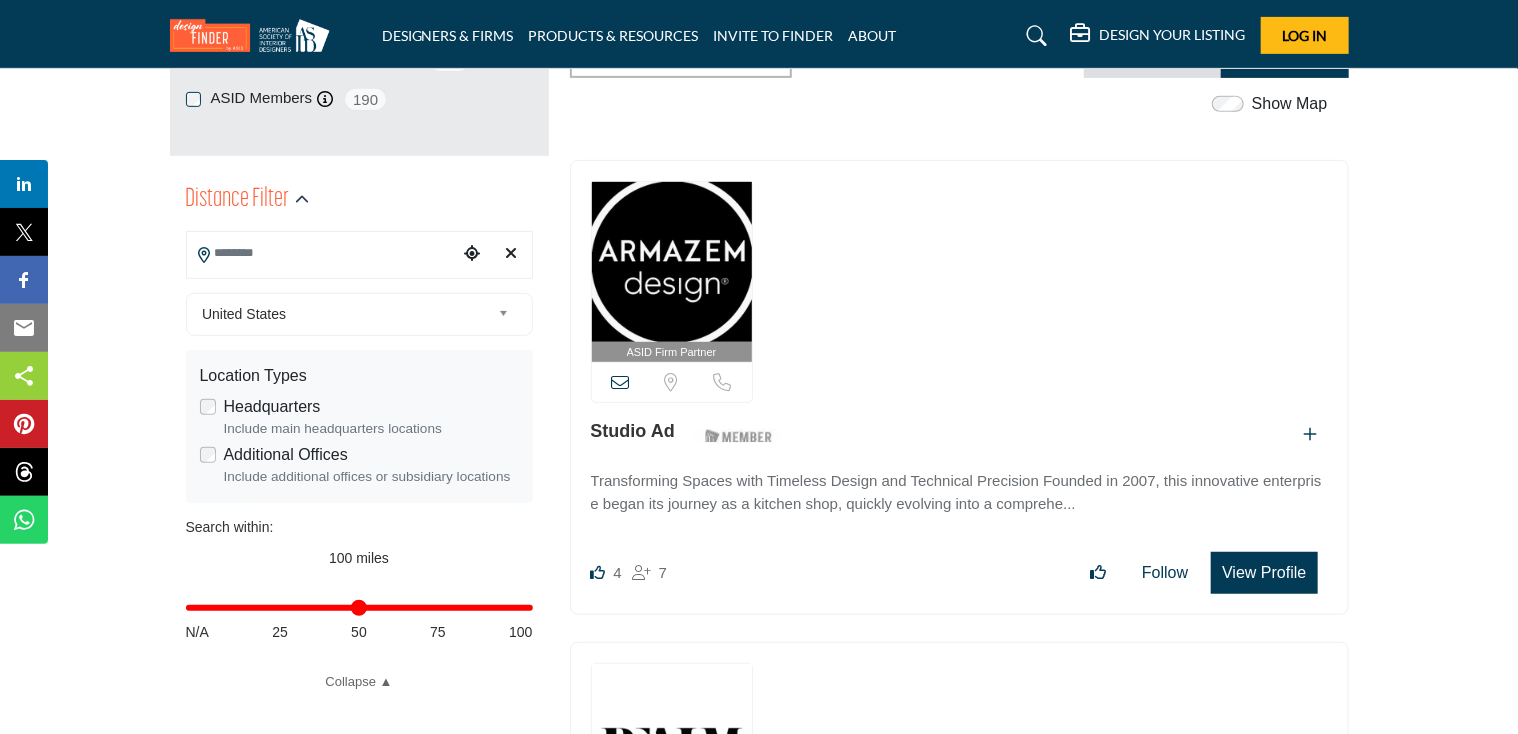 click at bounding box center [322, 253] 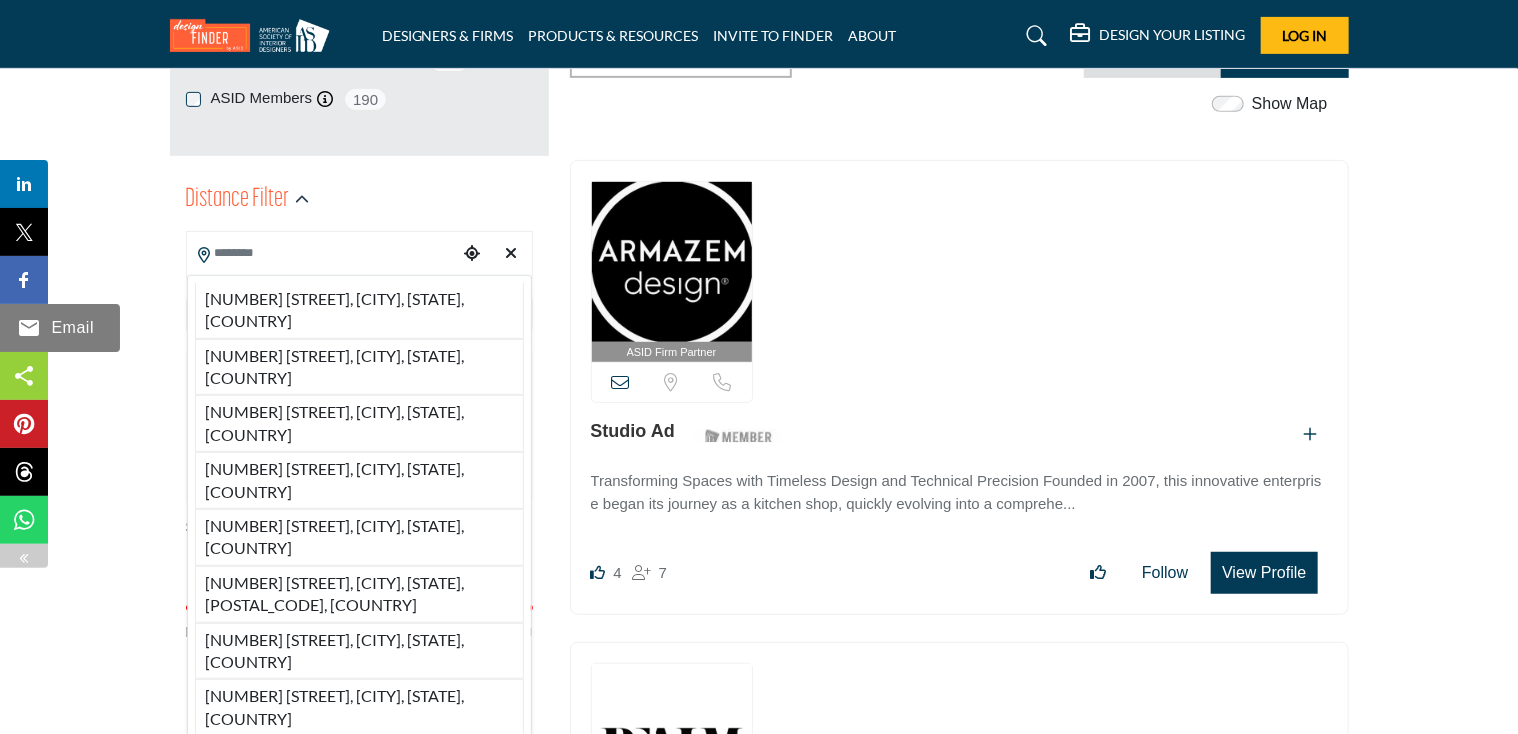 click on "Email" at bounding box center (72, 328) 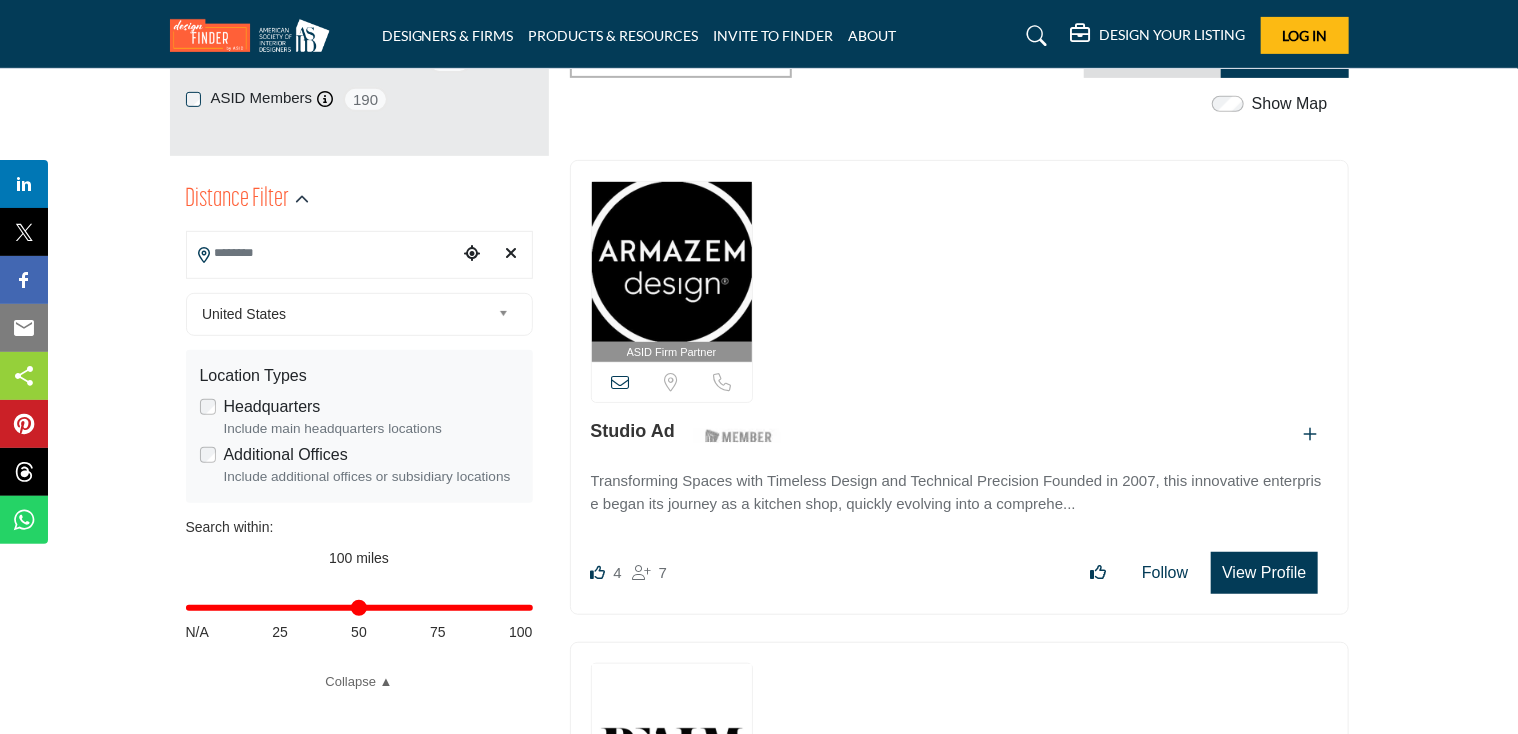 click at bounding box center [322, 253] 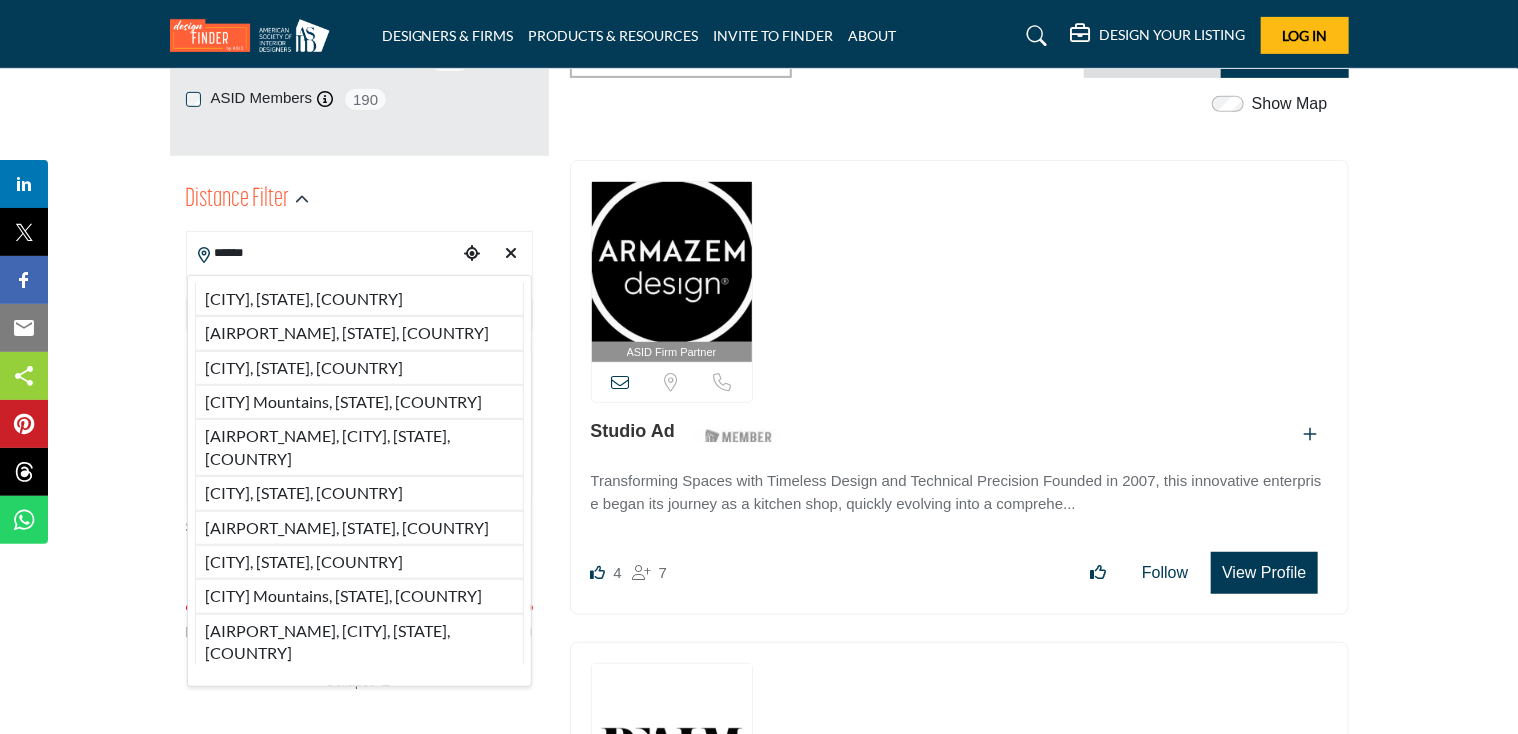 drag, startPoint x: 336, startPoint y: 306, endPoint x: 232, endPoint y: 308, distance: 104.019226 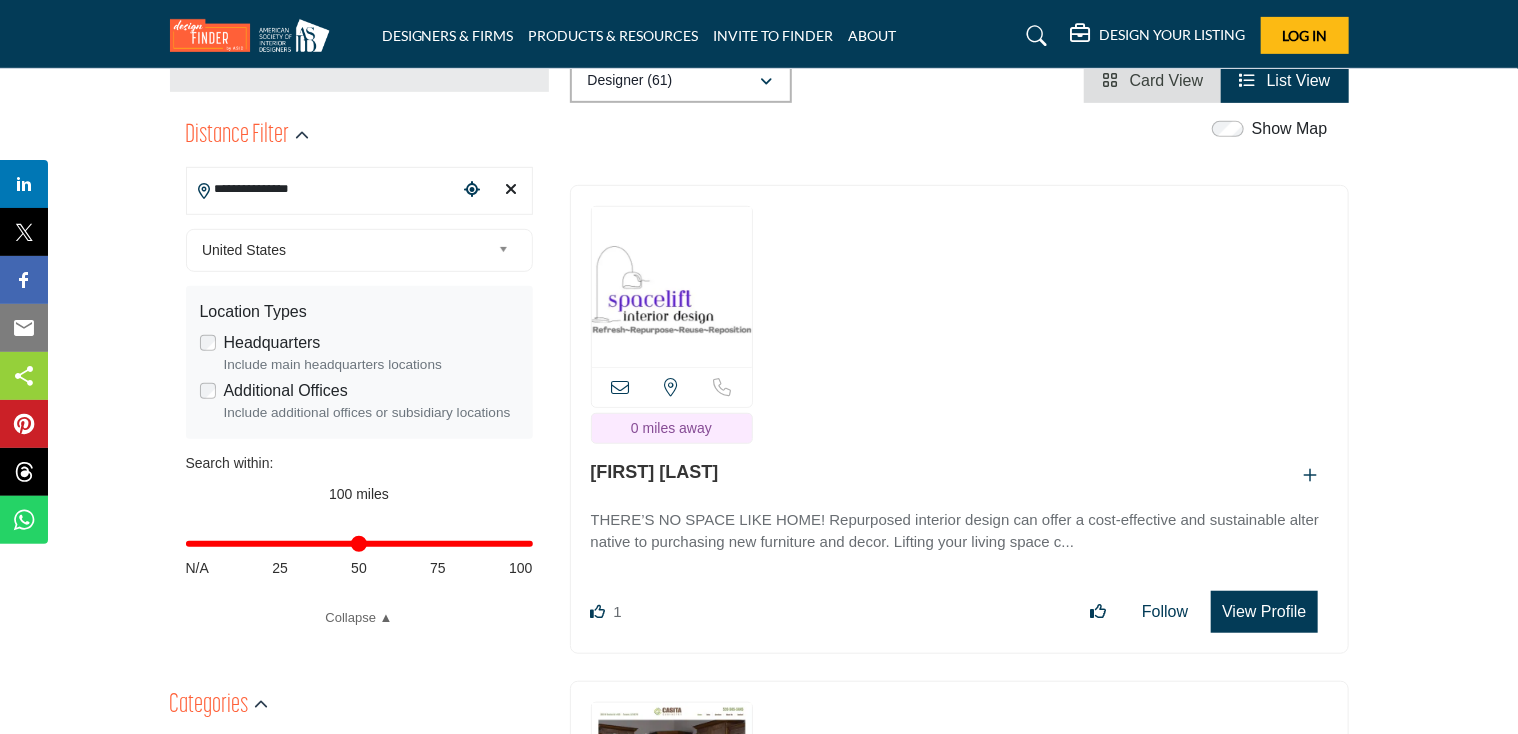 scroll, scrollTop: 500, scrollLeft: 0, axis: vertical 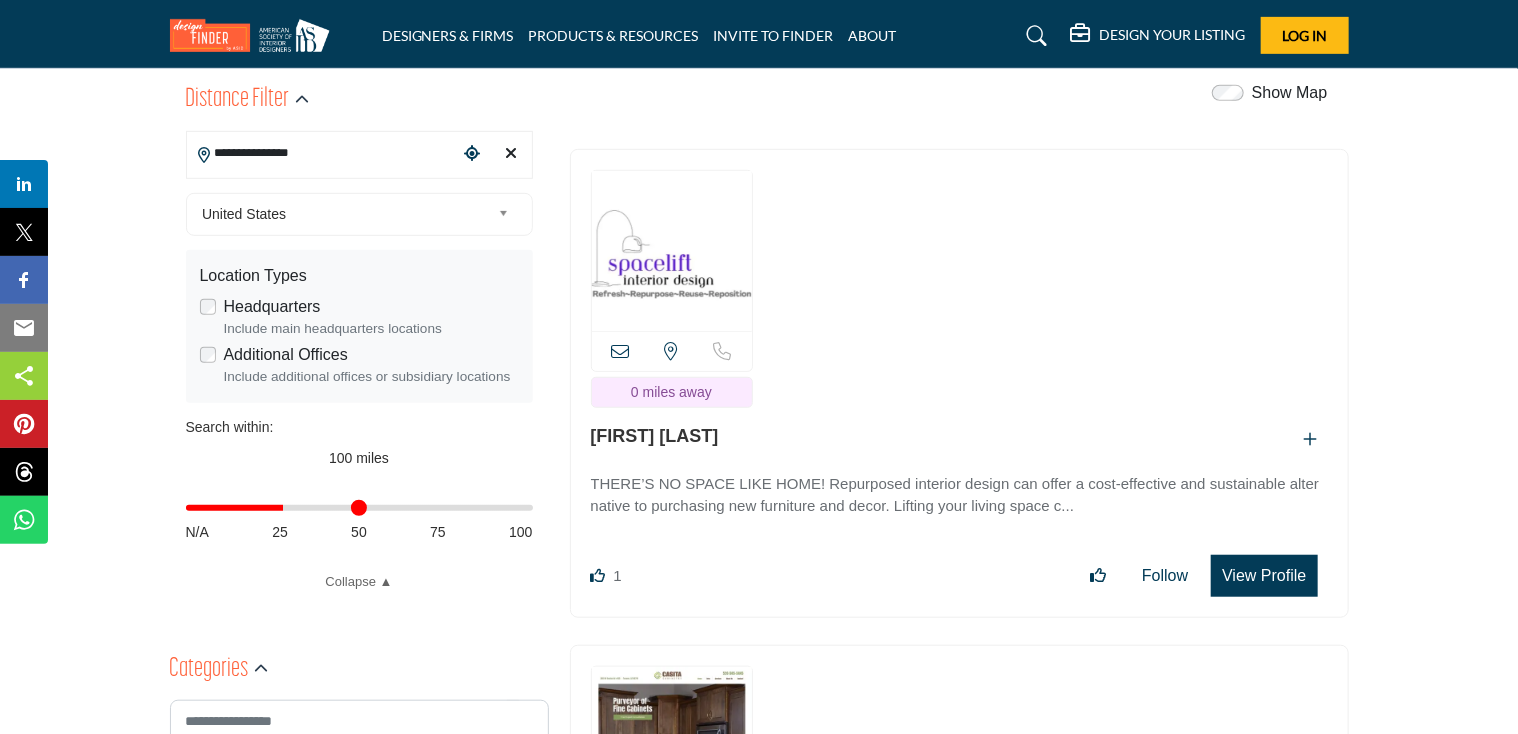 drag, startPoint x: 521, startPoint y: 510, endPoint x: 284, endPoint y: 526, distance: 237.53947 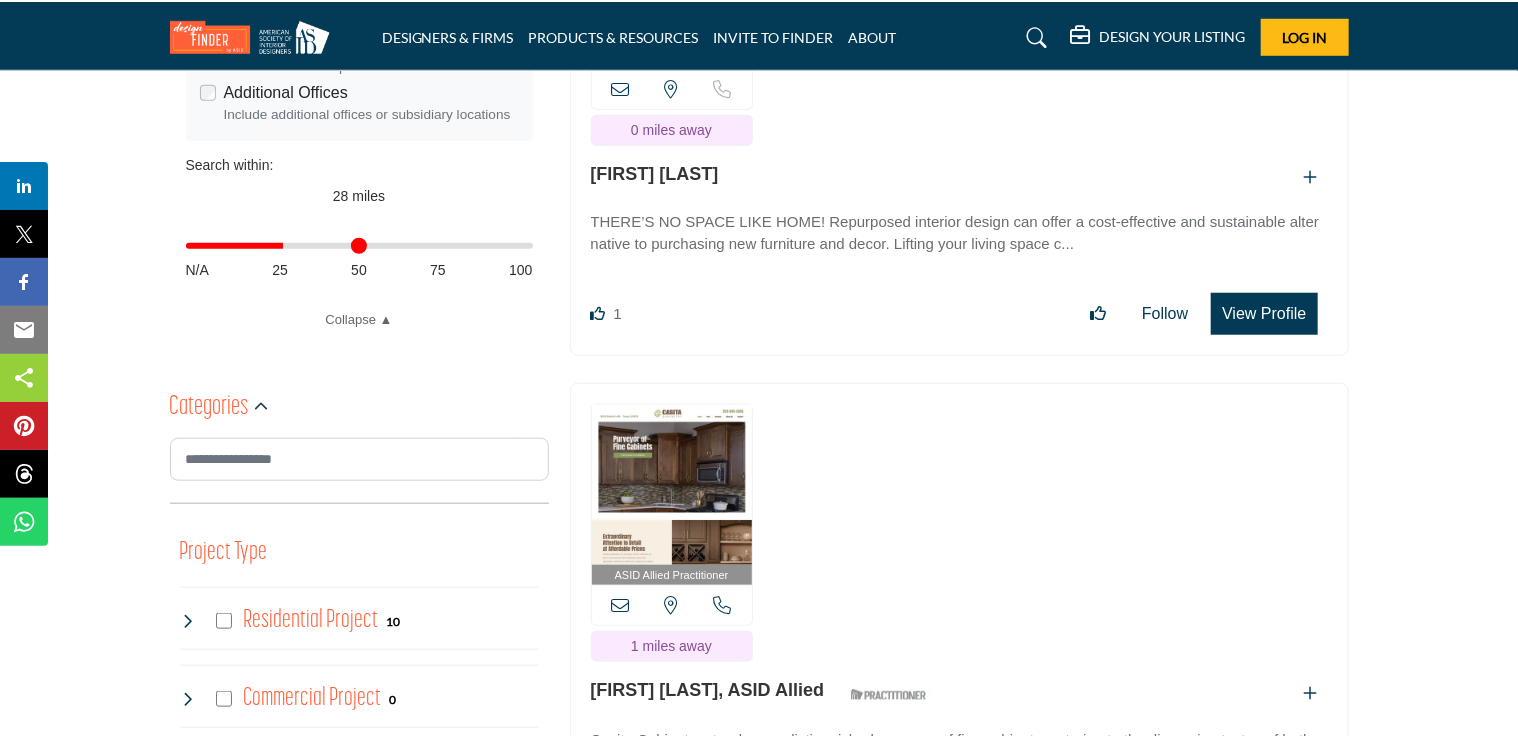 scroll, scrollTop: 800, scrollLeft: 0, axis: vertical 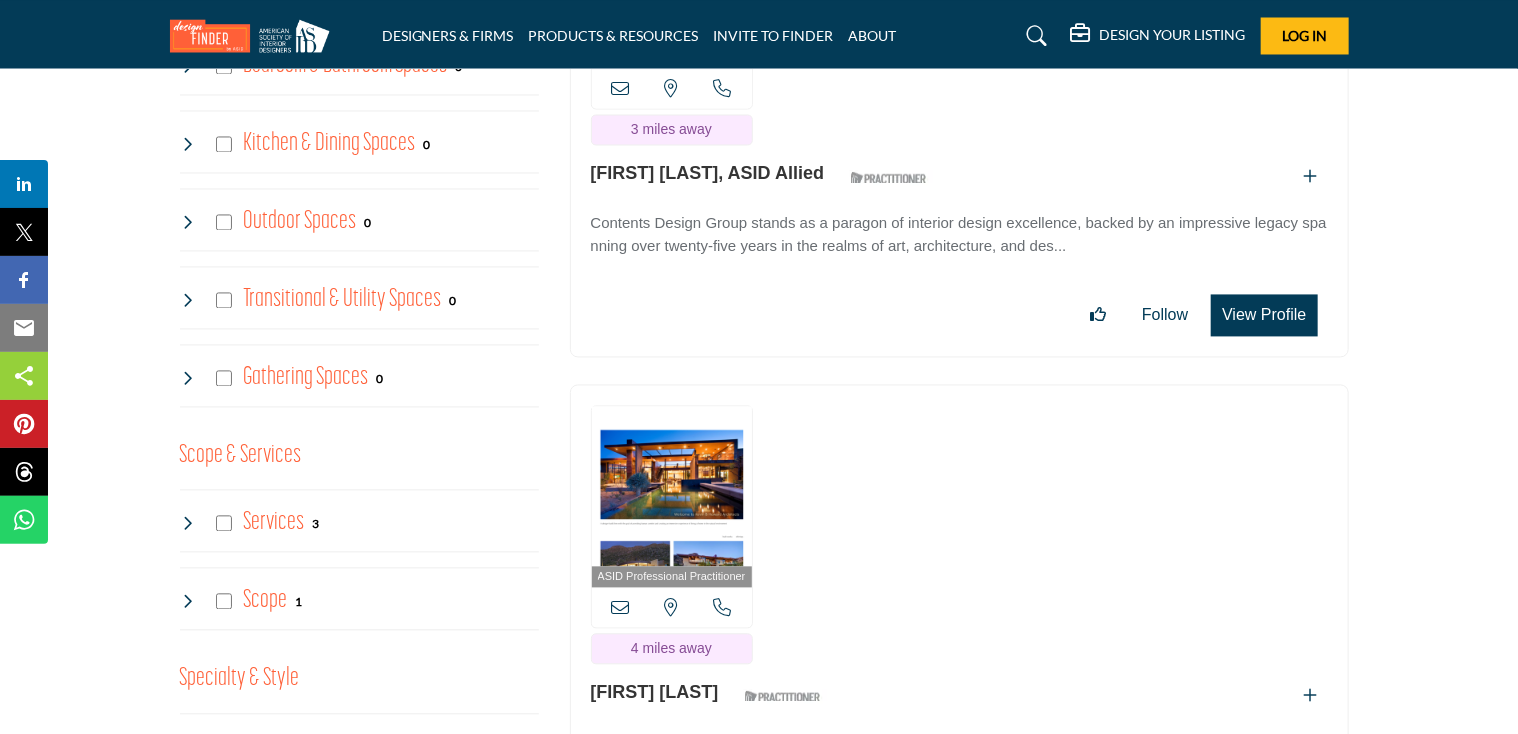 click on "View Profile" at bounding box center (1264, 315) 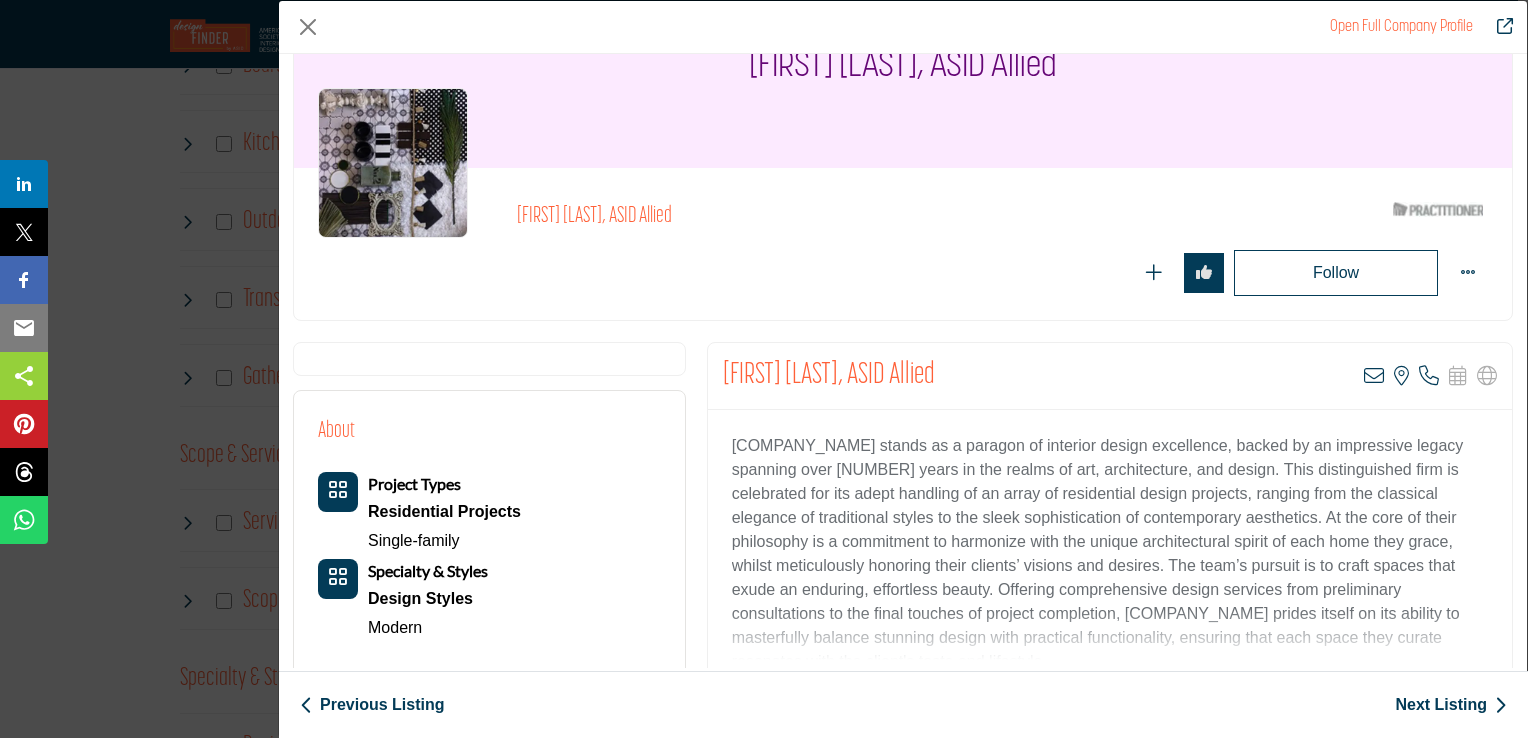 scroll, scrollTop: 200, scrollLeft: 0, axis: vertical 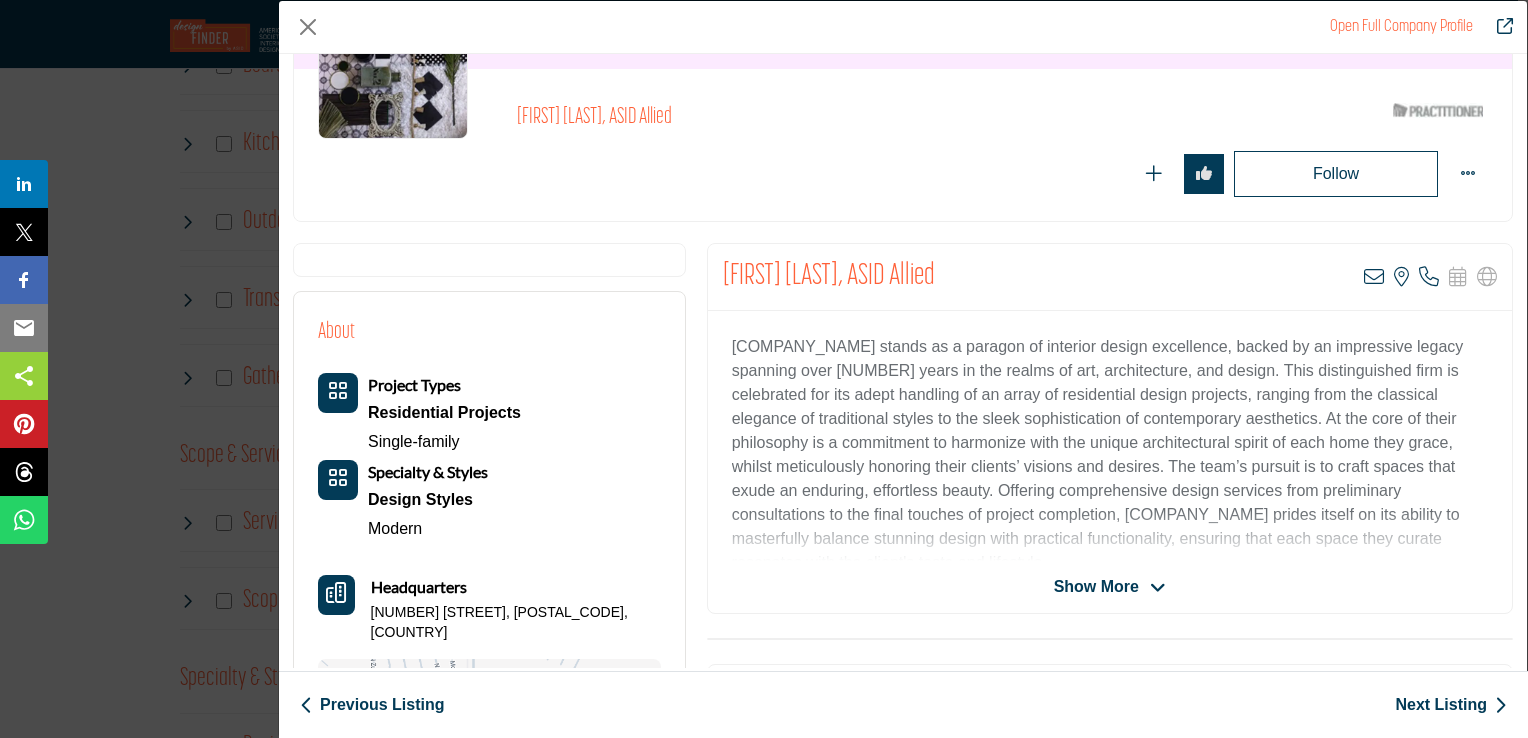 click on "Show More" at bounding box center (1096, 587) 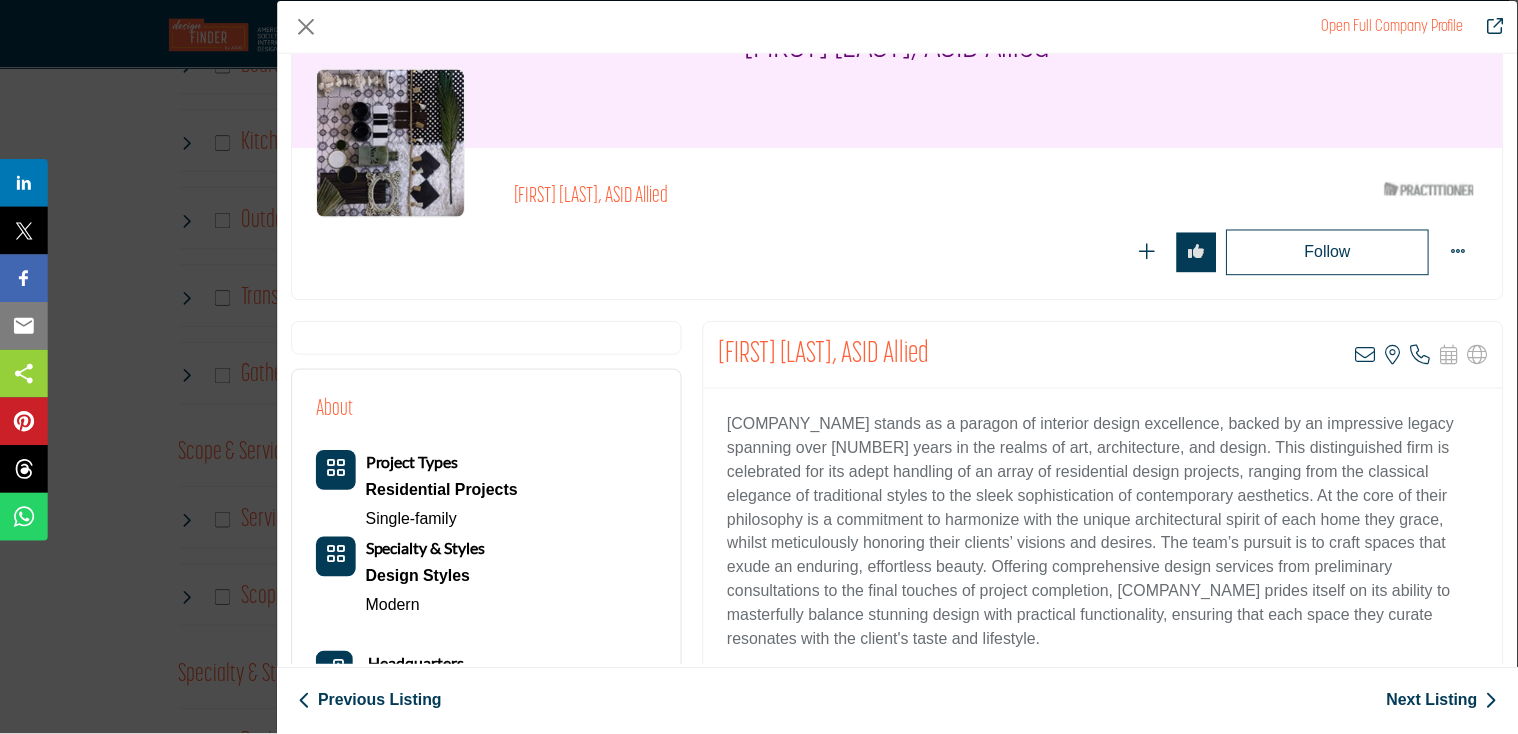 scroll, scrollTop: 100, scrollLeft: 0, axis: vertical 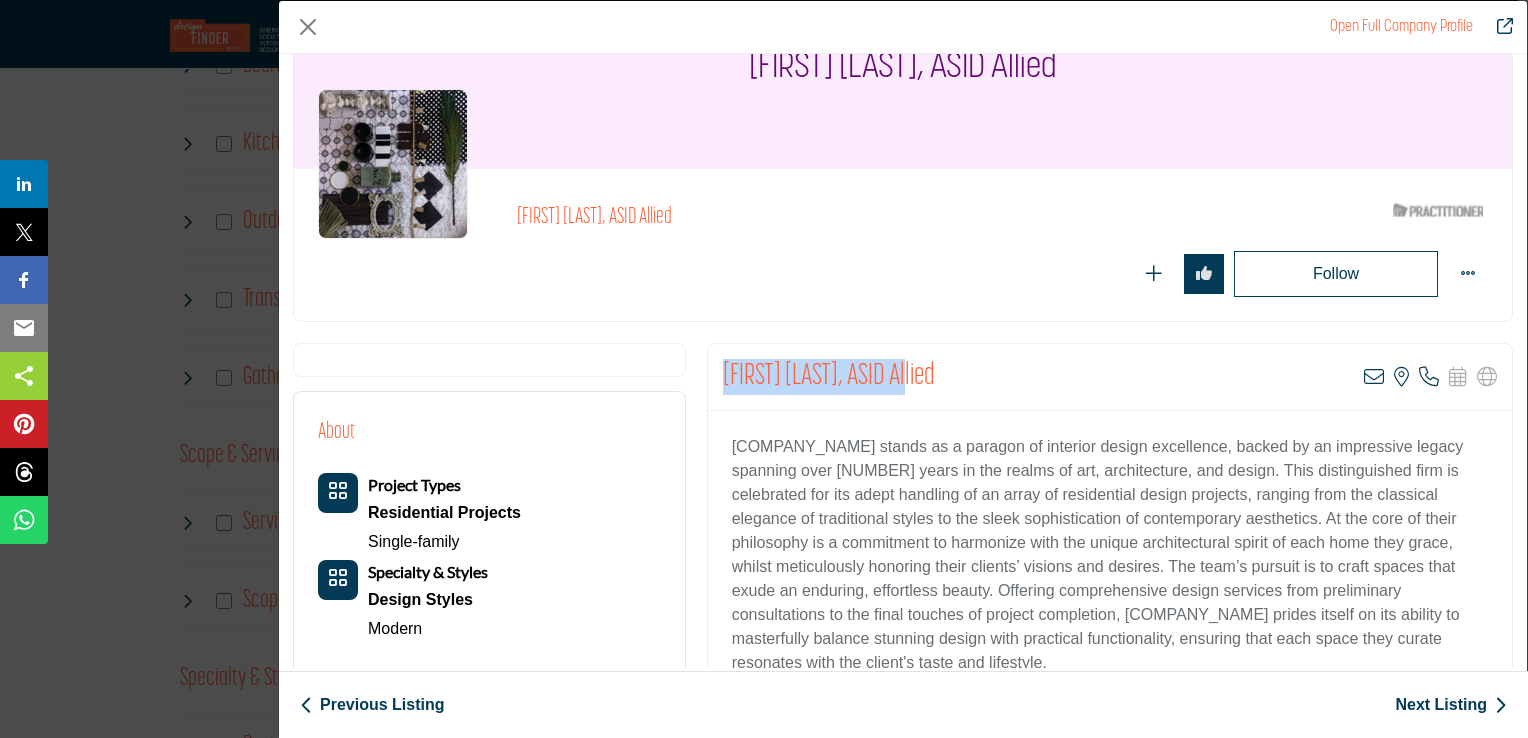 drag, startPoint x: 913, startPoint y: 374, endPoint x: 715, endPoint y: 396, distance: 199.21848 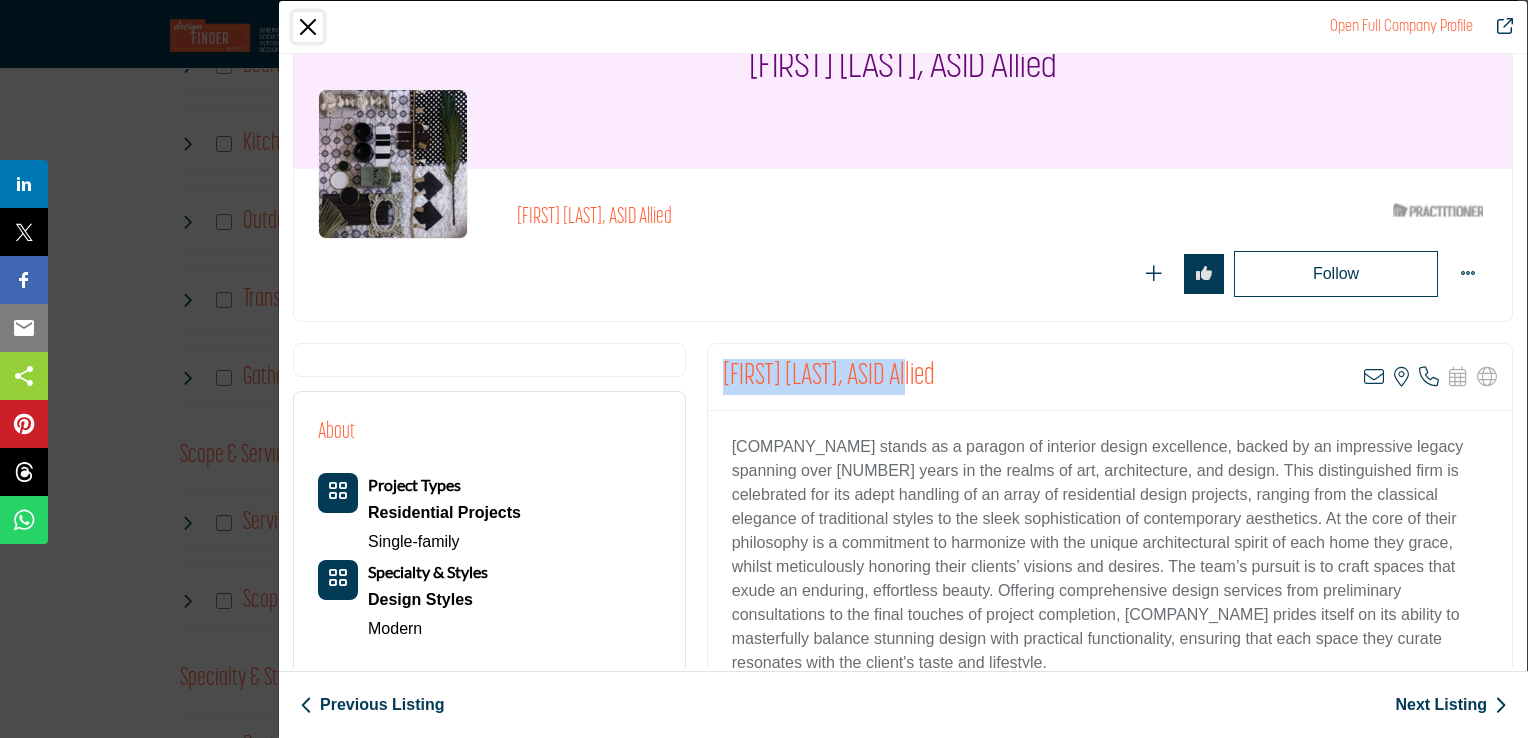 click at bounding box center [308, 27] 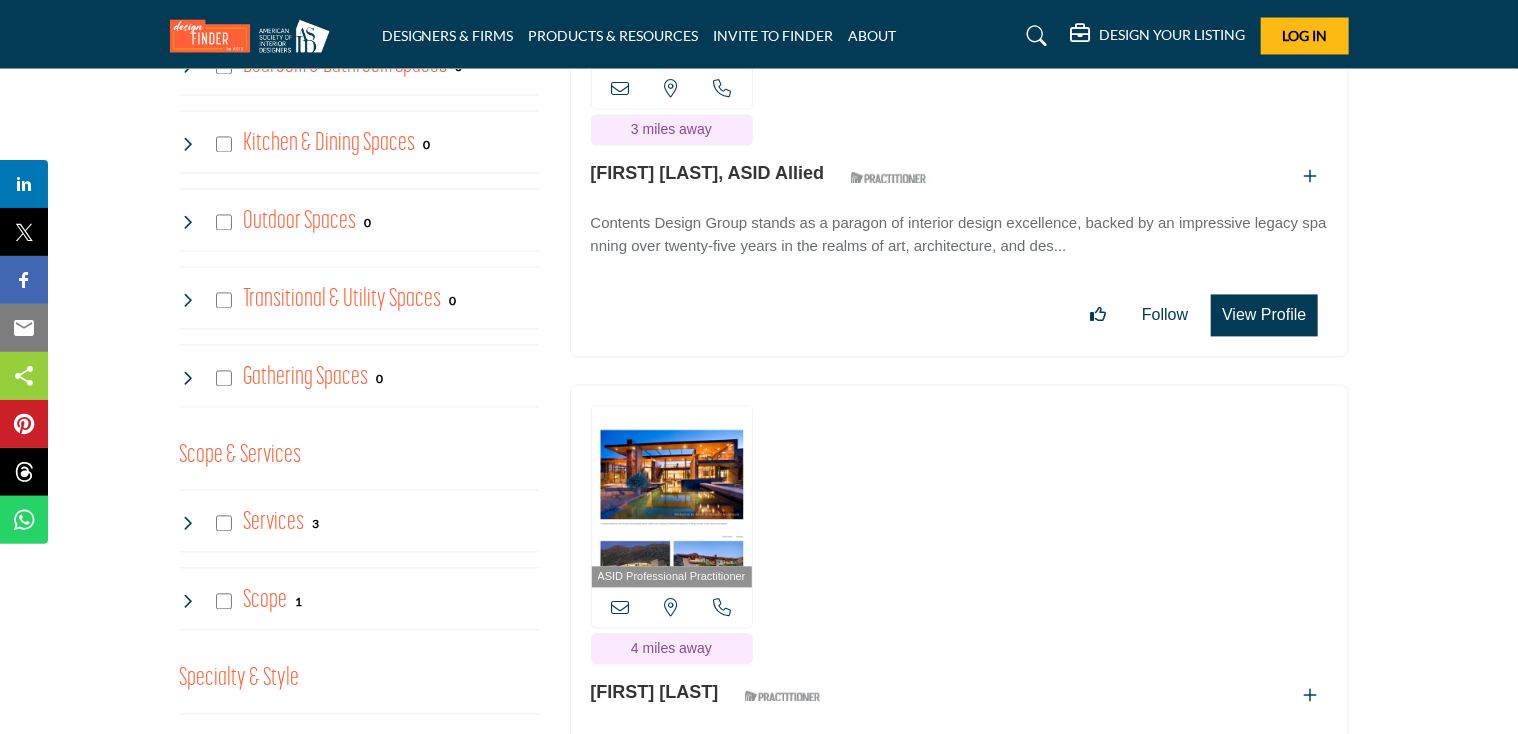drag, startPoint x: 793, startPoint y: 175, endPoint x: 593, endPoint y: 186, distance: 200.30228 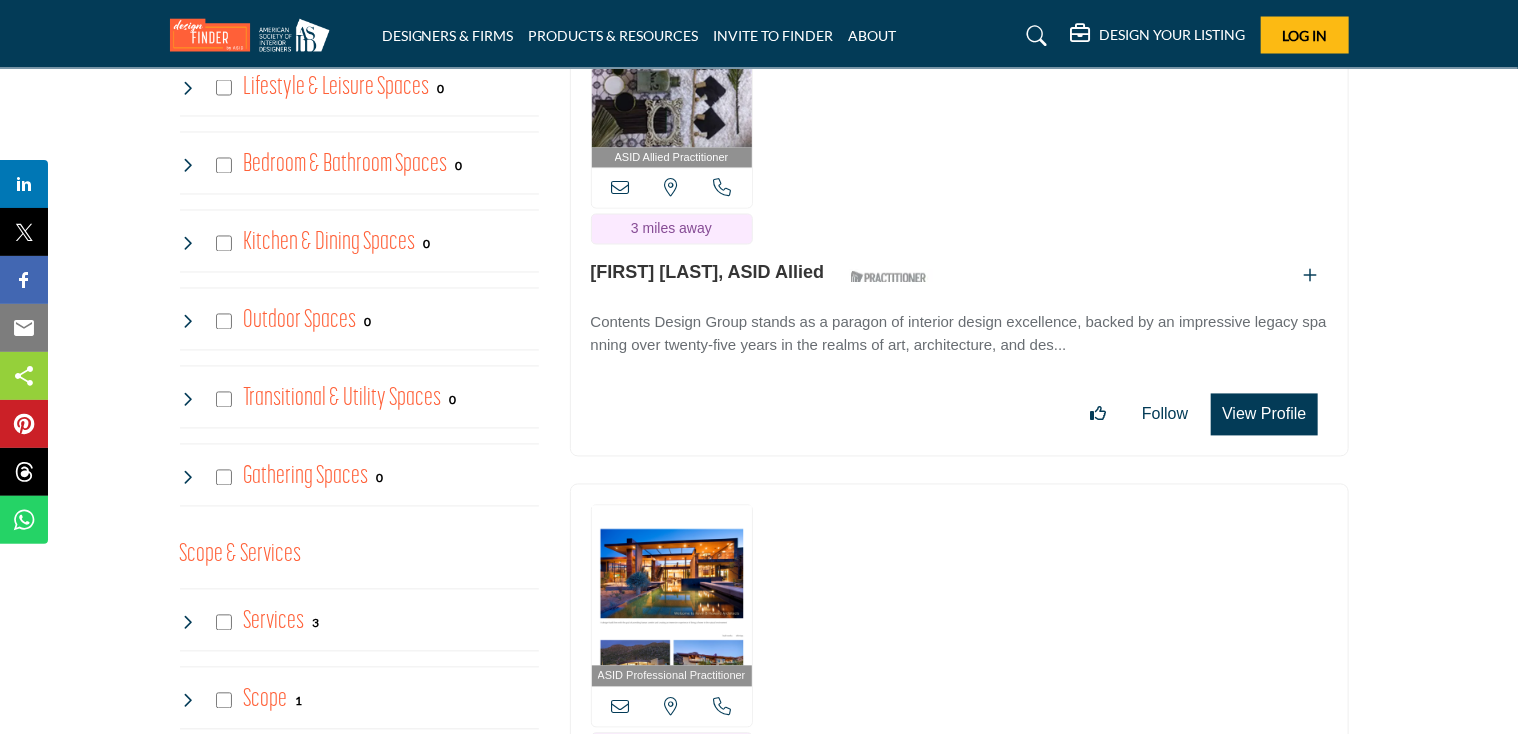 click on "View Profile" at bounding box center [1264, 415] 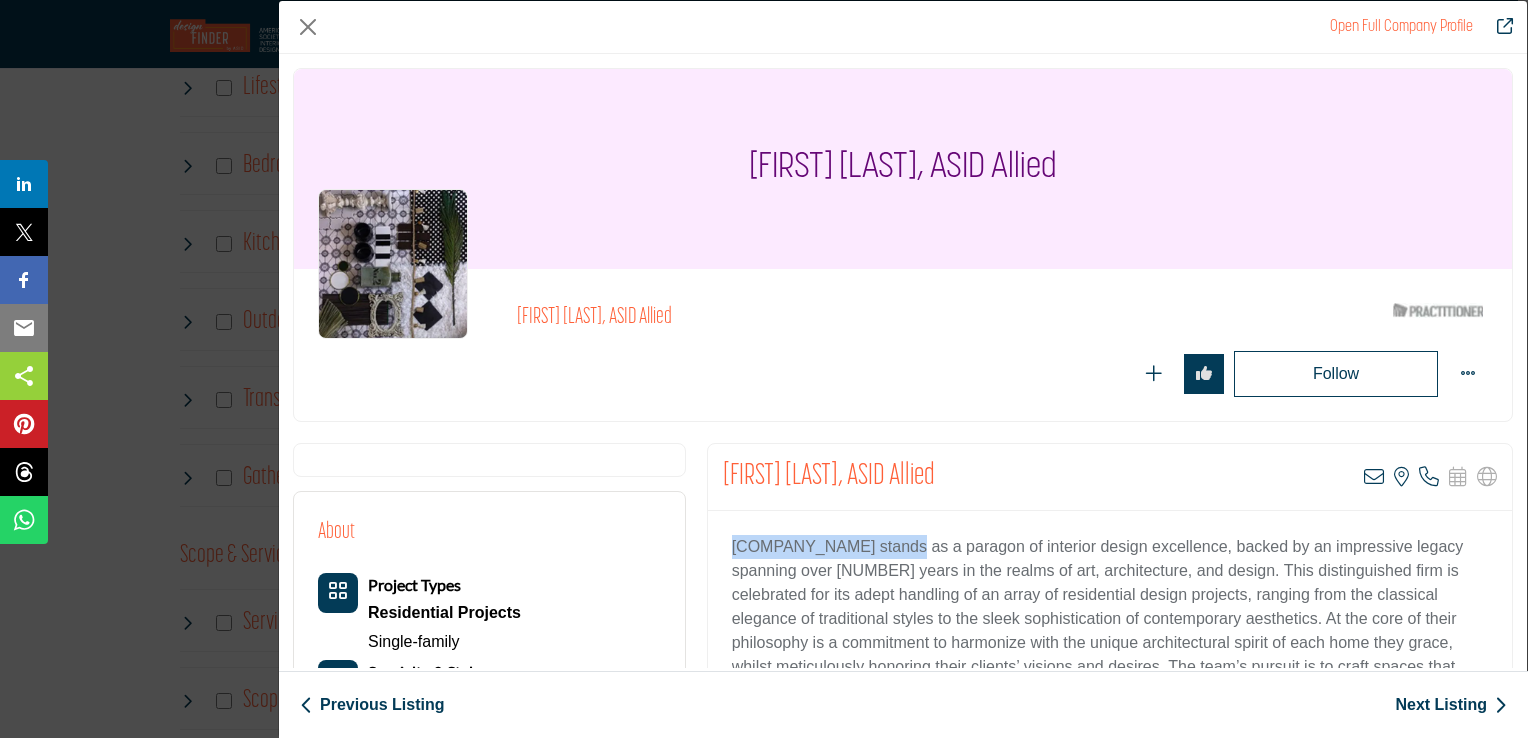 drag, startPoint x: 888, startPoint y: 547, endPoint x: 715, endPoint y: 550, distance: 173.02602 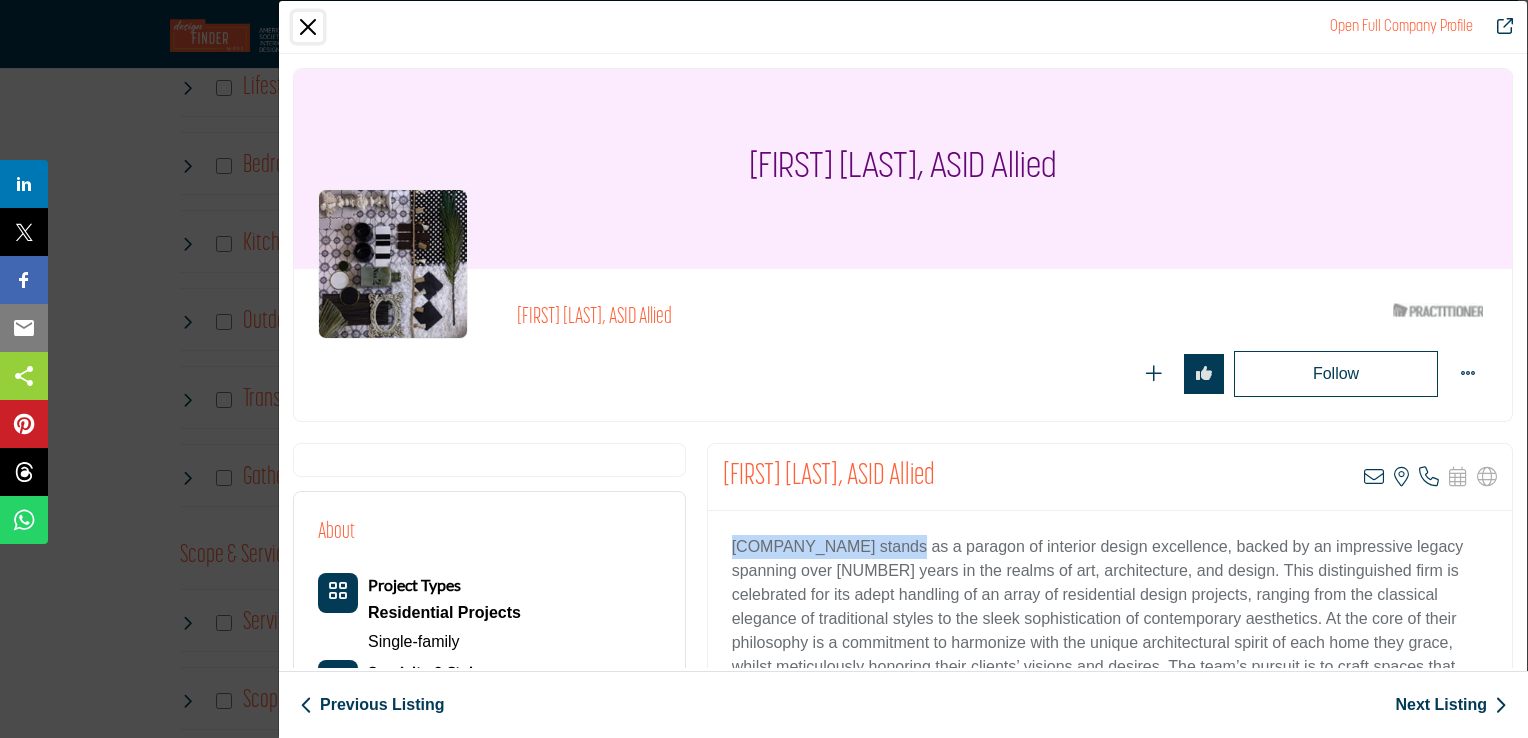 click at bounding box center (308, 27) 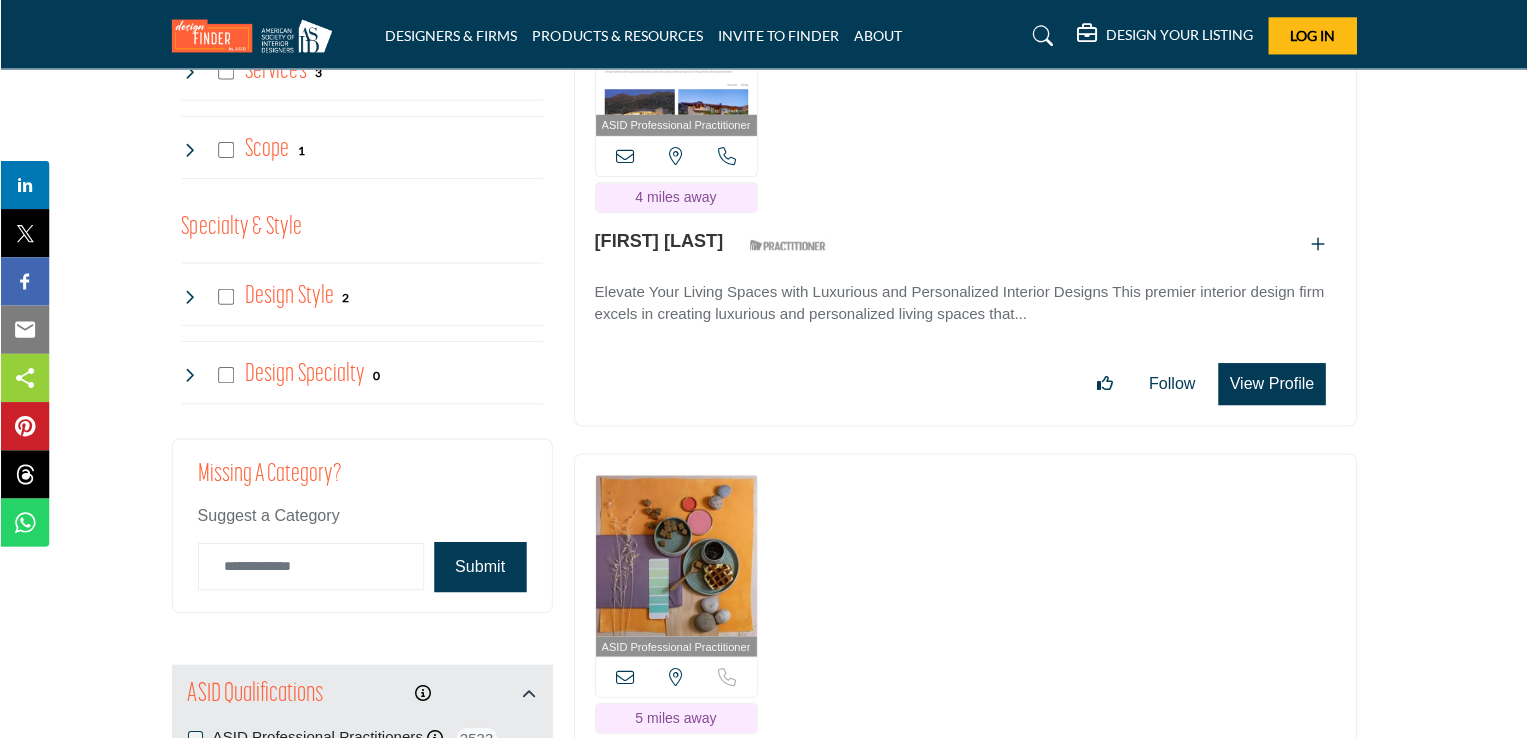 scroll, scrollTop: 2400, scrollLeft: 0, axis: vertical 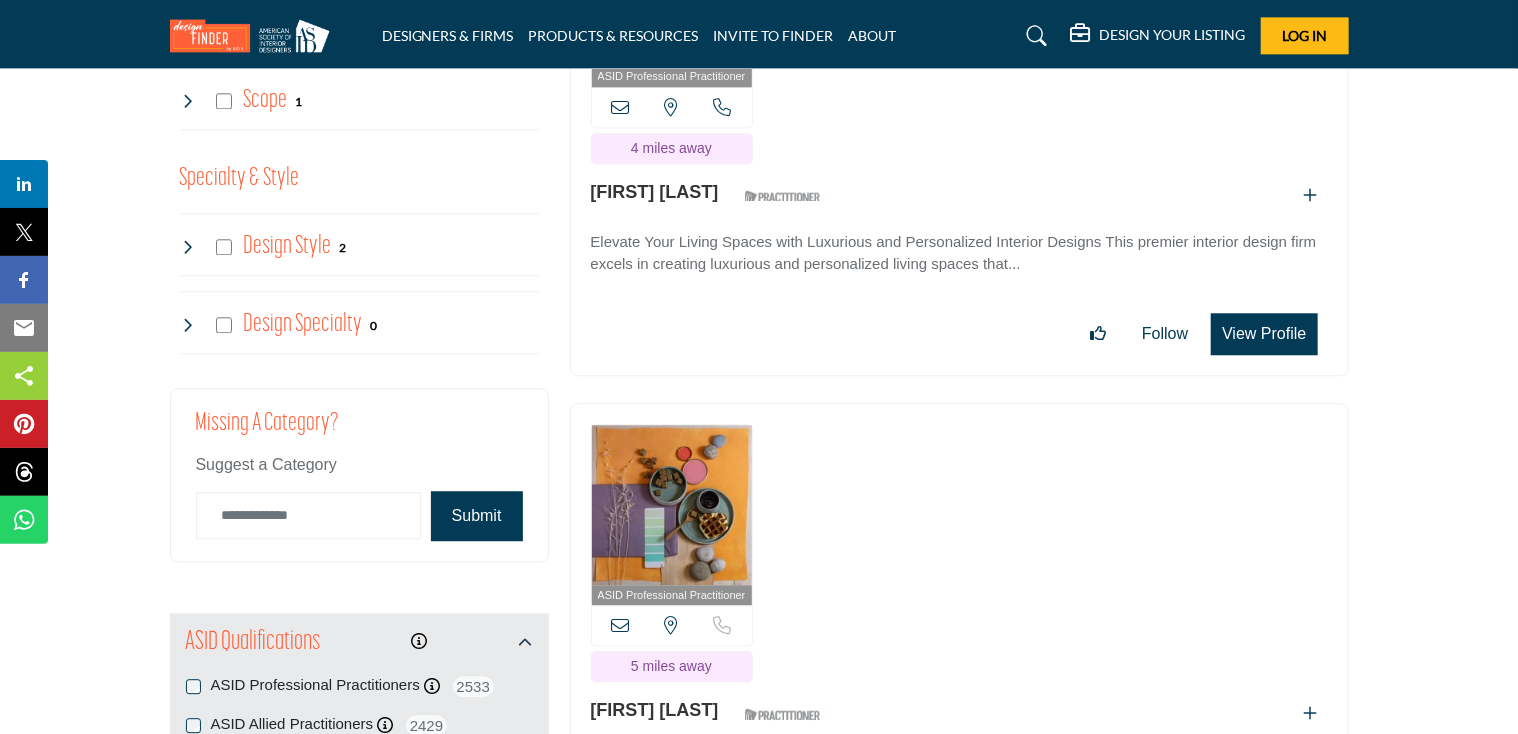 click on "View Profile" at bounding box center [1264, 334] 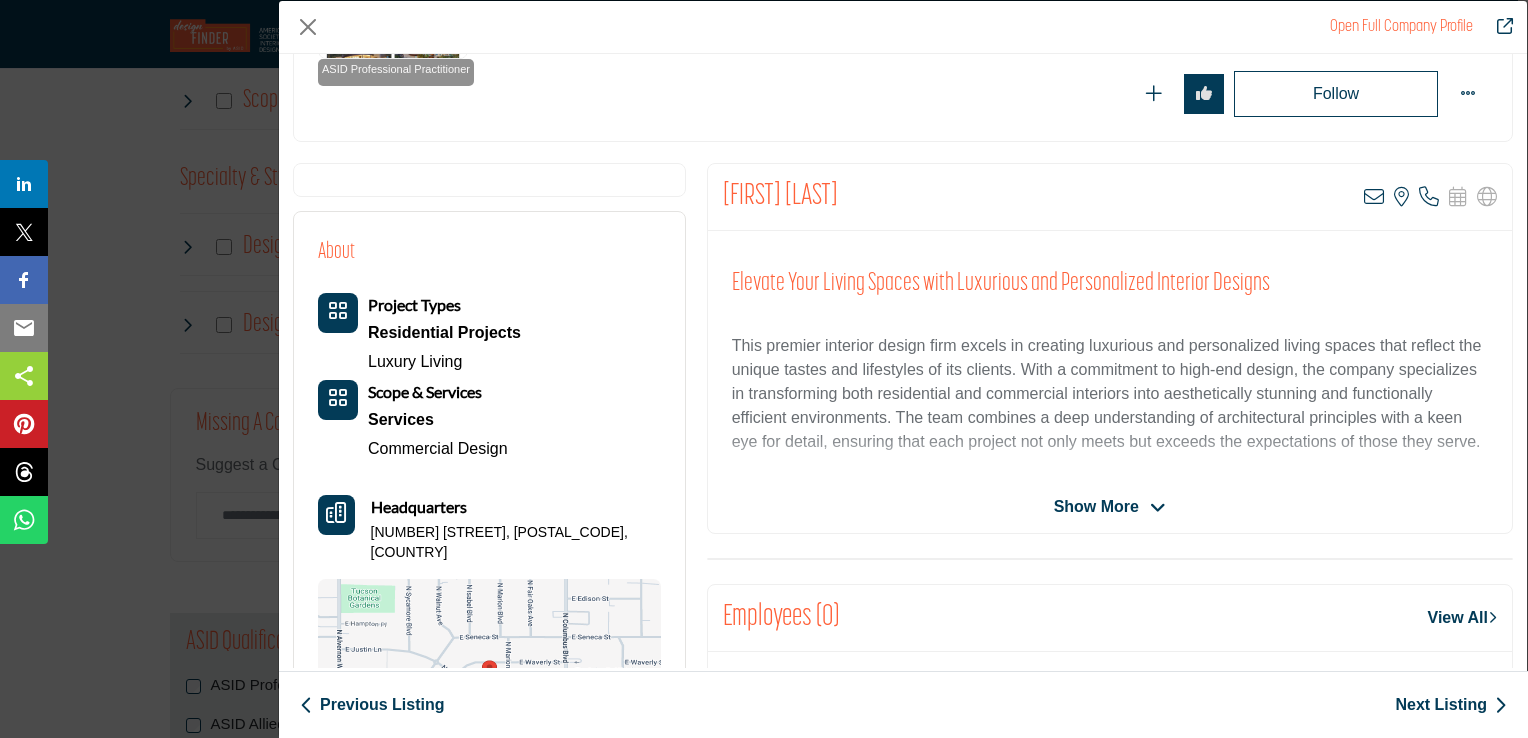 scroll, scrollTop: 300, scrollLeft: 0, axis: vertical 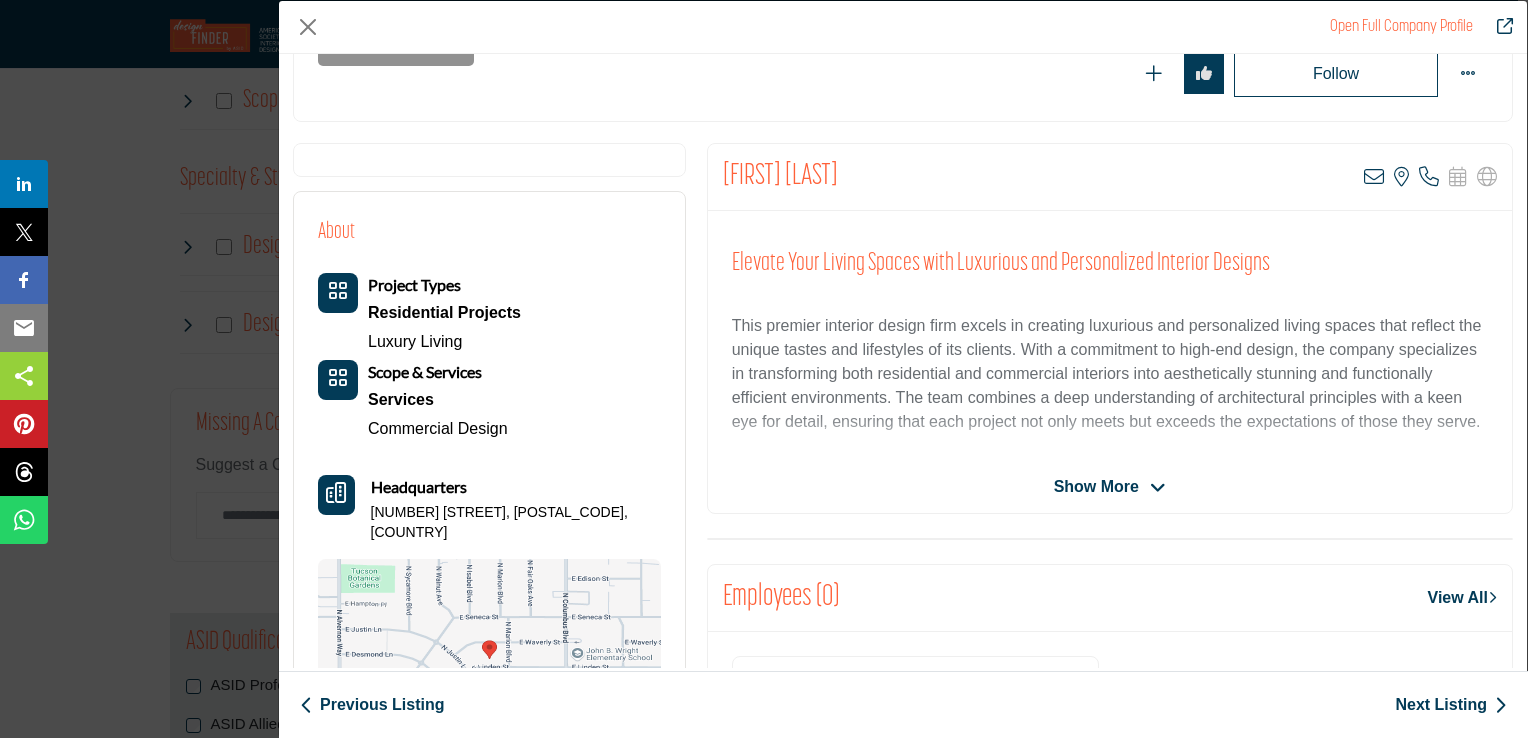 click on "[FIRST] [LAST]
View email address of this listing
View the location of this listing
Call Number" at bounding box center (1110, 328) 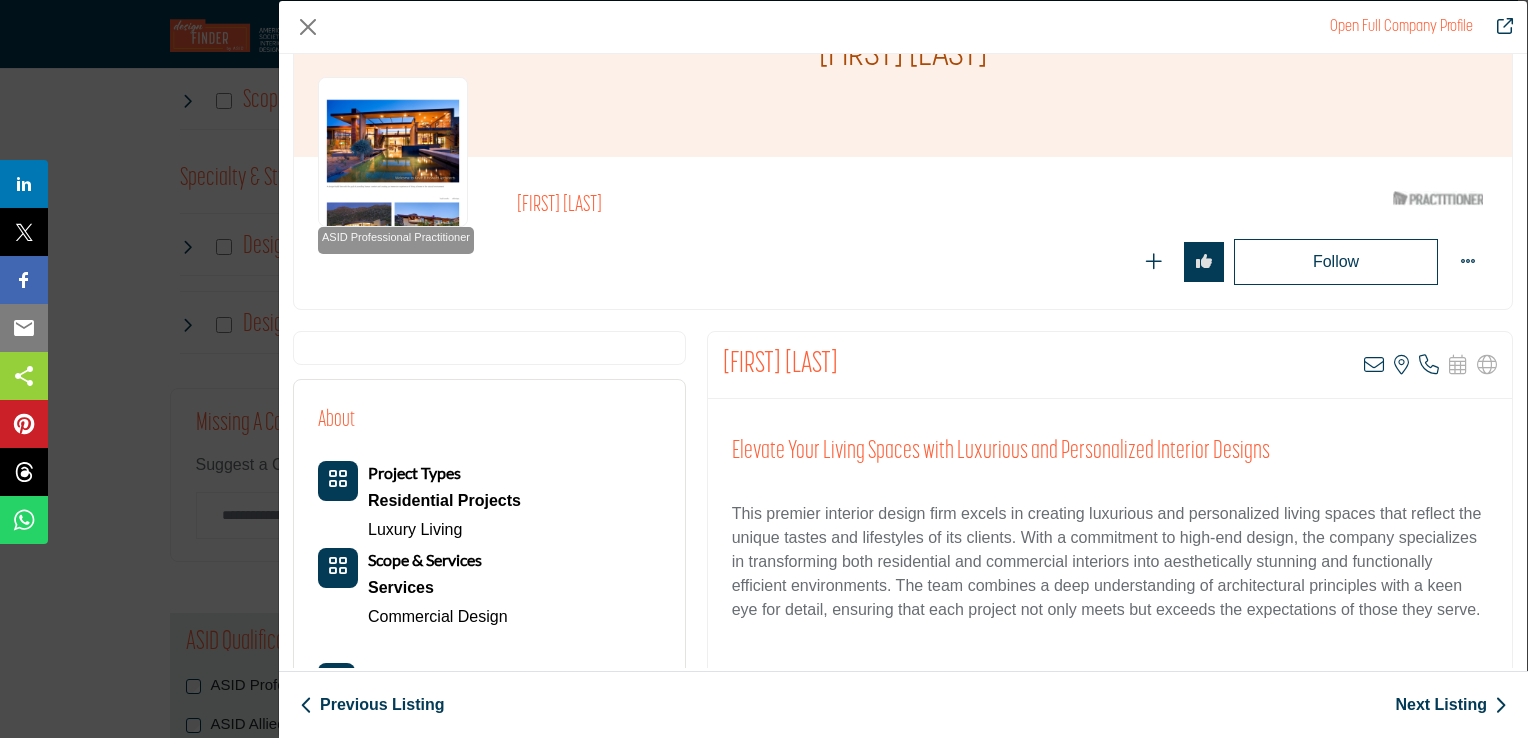 scroll, scrollTop: 100, scrollLeft: 0, axis: vertical 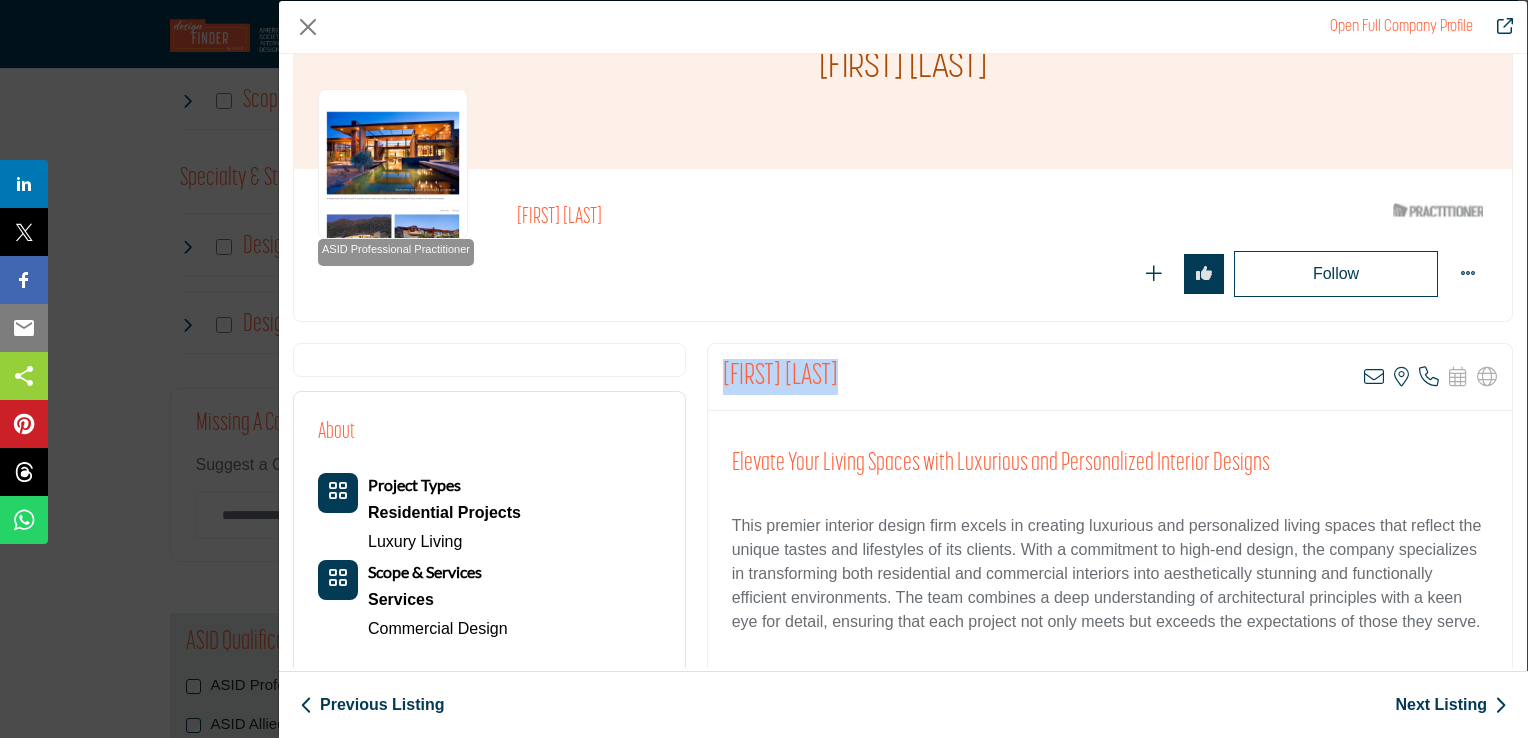 drag, startPoint x: 881, startPoint y: 371, endPoint x: 707, endPoint y: 373, distance: 174.01149 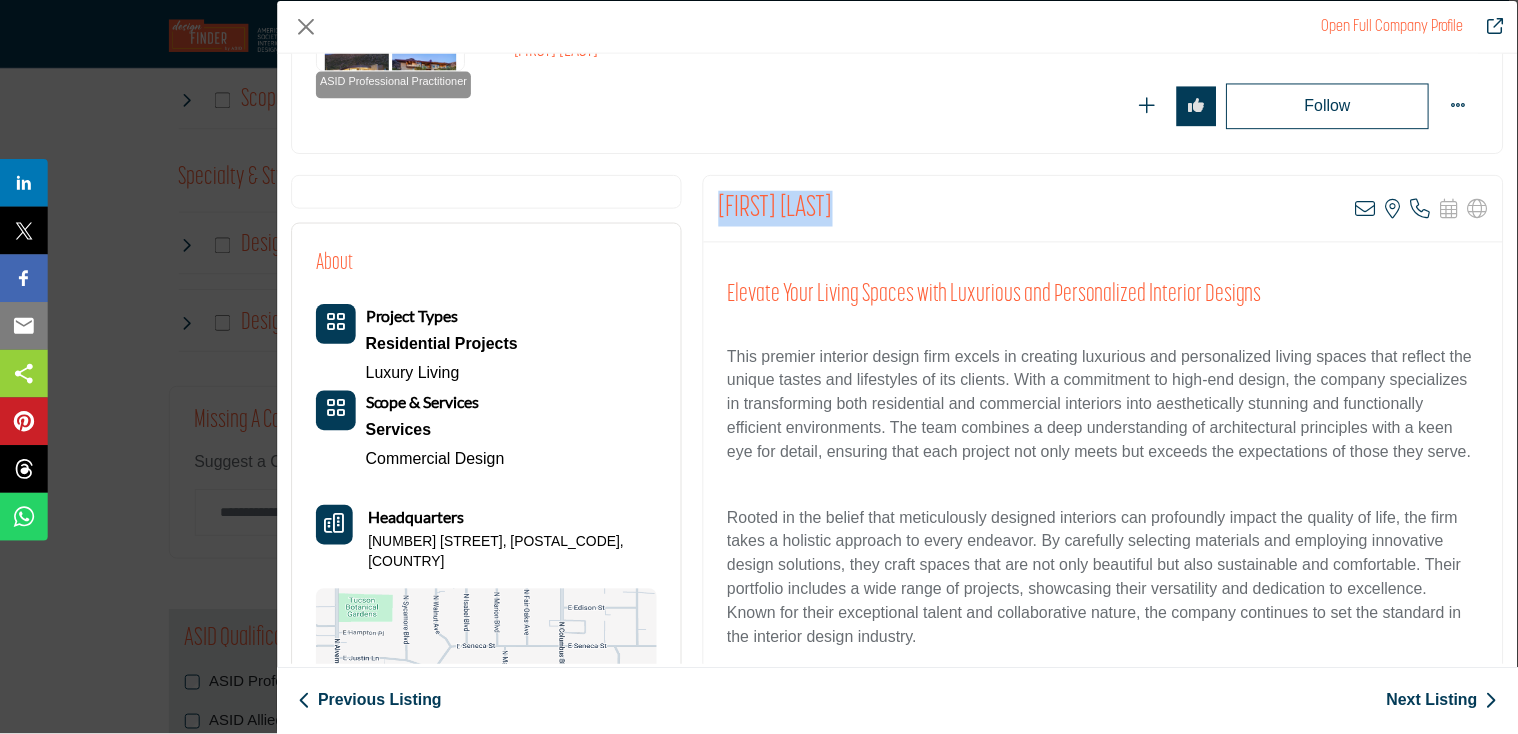 scroll, scrollTop: 0, scrollLeft: 0, axis: both 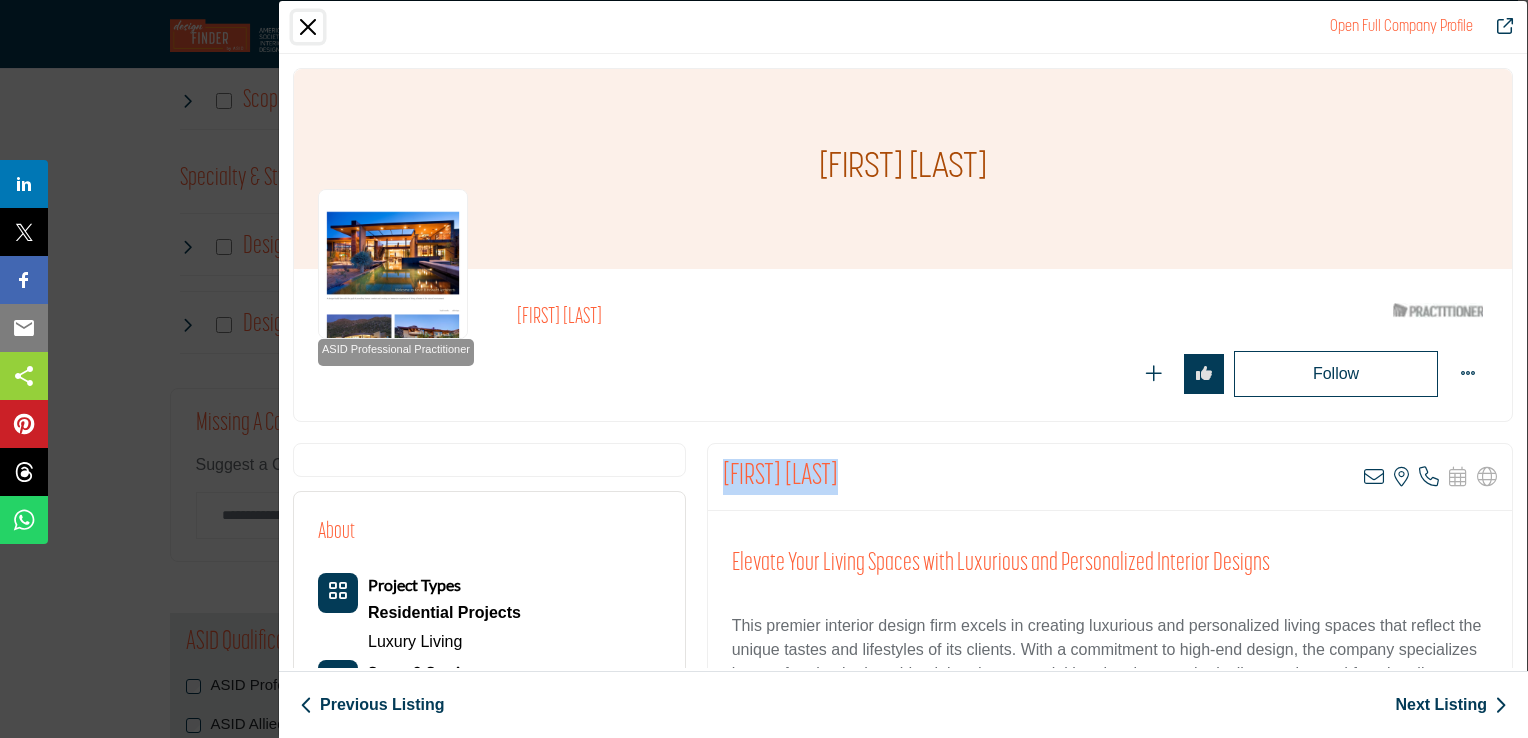 click at bounding box center [308, 27] 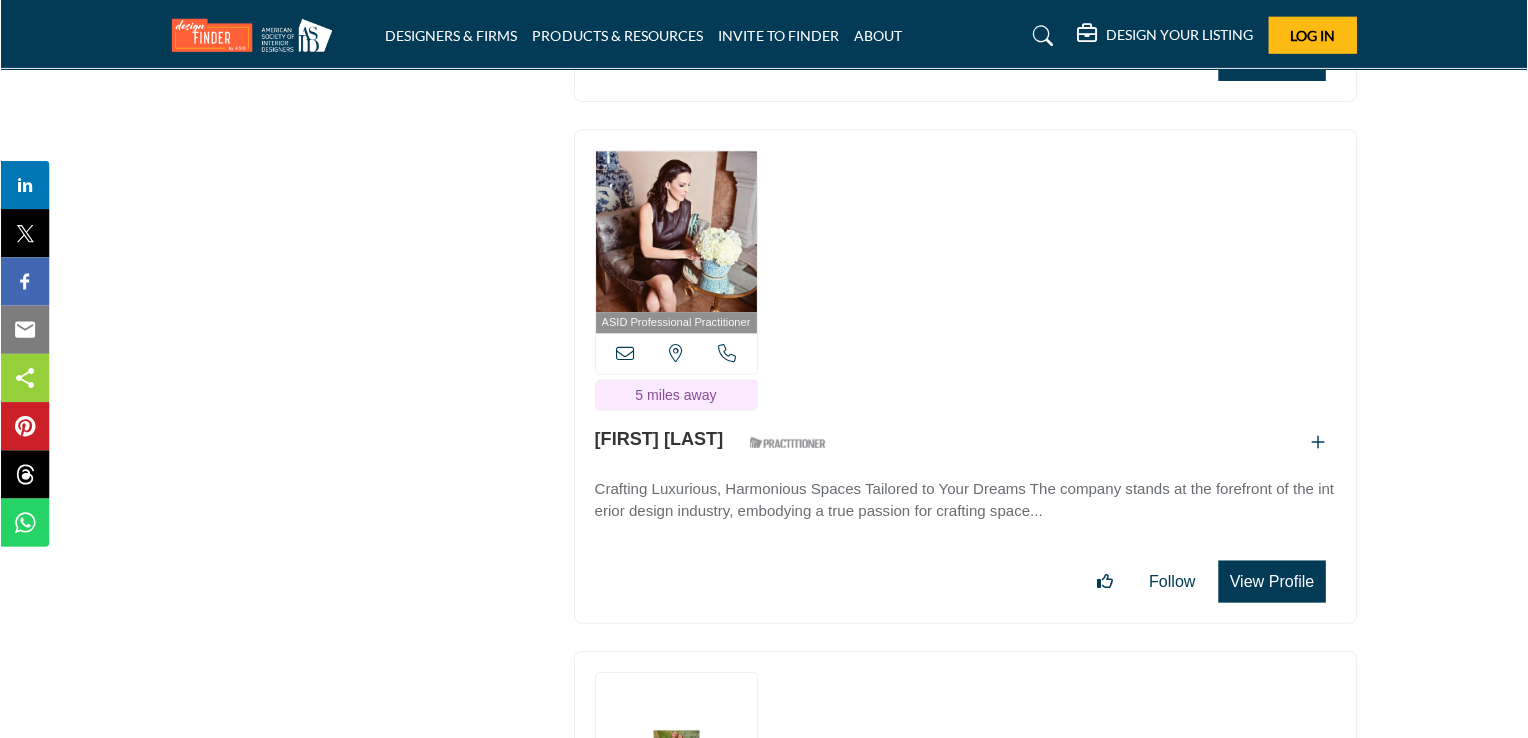 scroll, scrollTop: 3200, scrollLeft: 0, axis: vertical 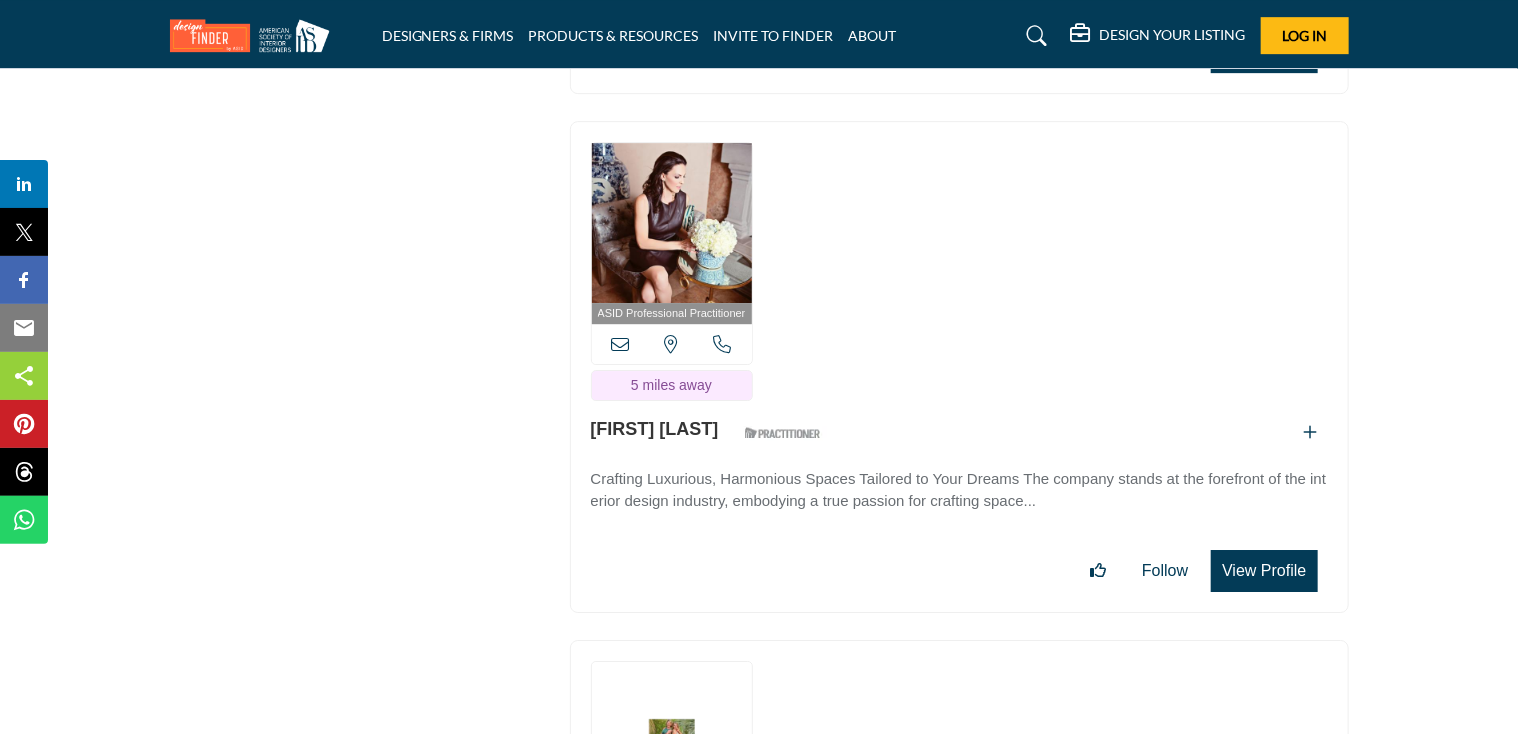 click on "View Profile" at bounding box center [1264, 571] 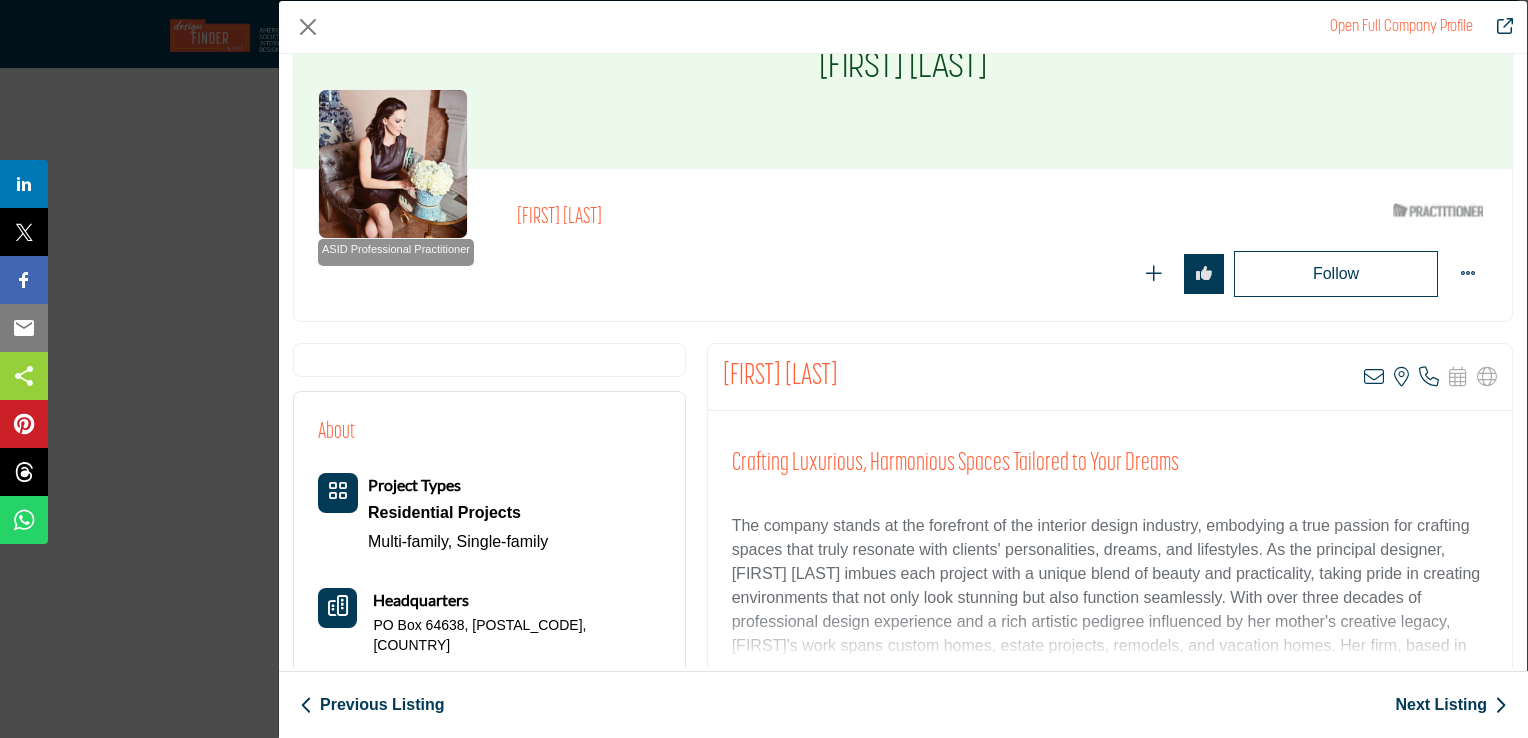 scroll, scrollTop: 200, scrollLeft: 0, axis: vertical 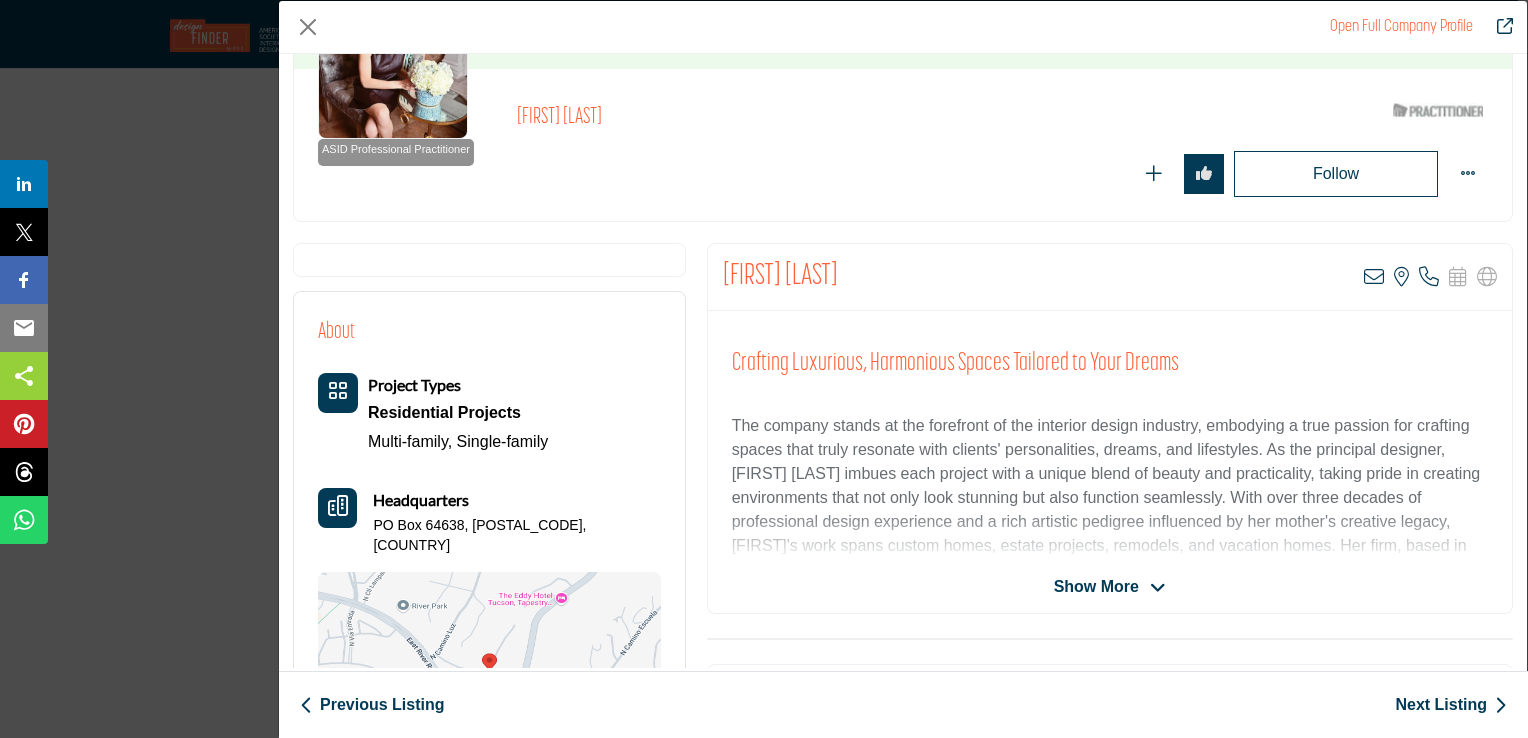 click on "Show More" at bounding box center (1096, 587) 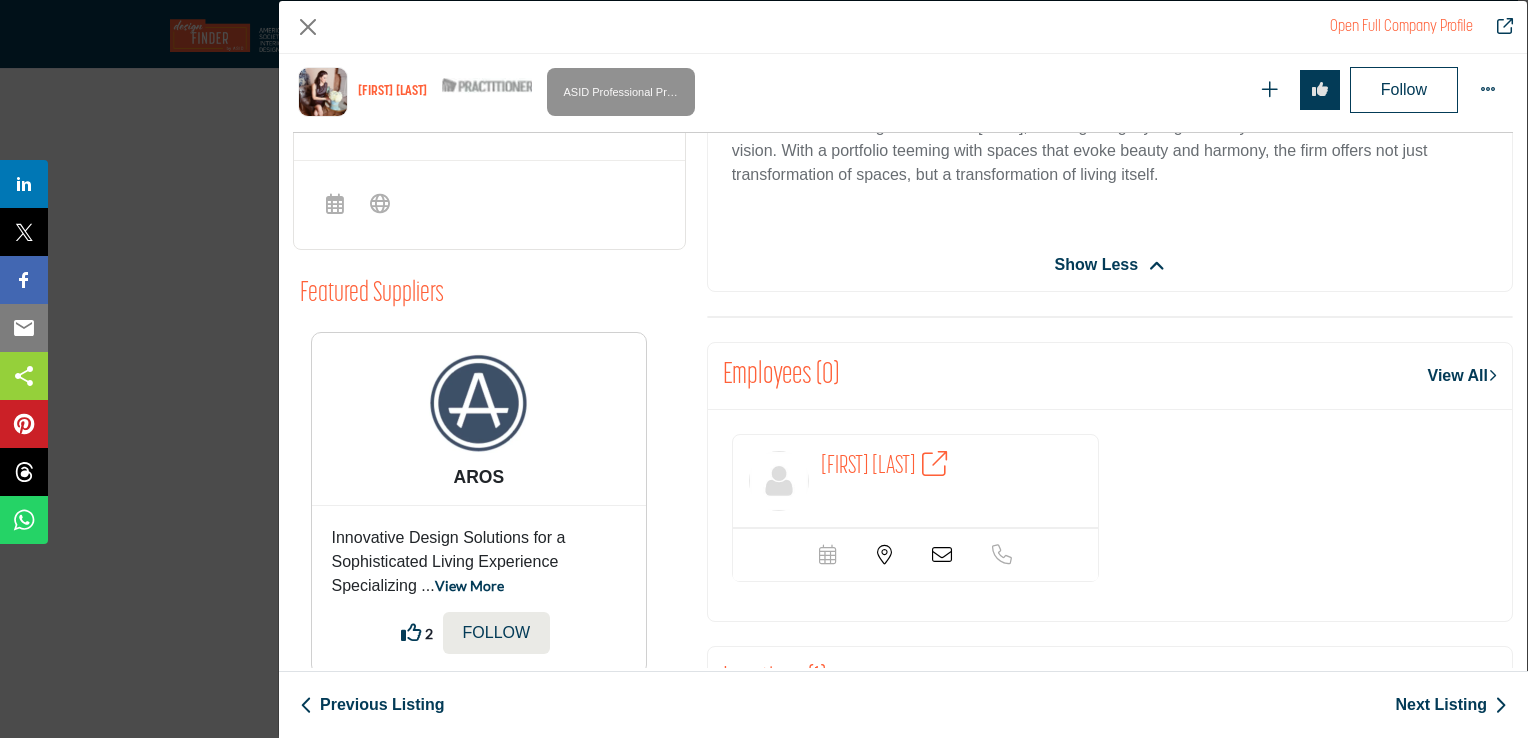 scroll, scrollTop: 980, scrollLeft: 0, axis: vertical 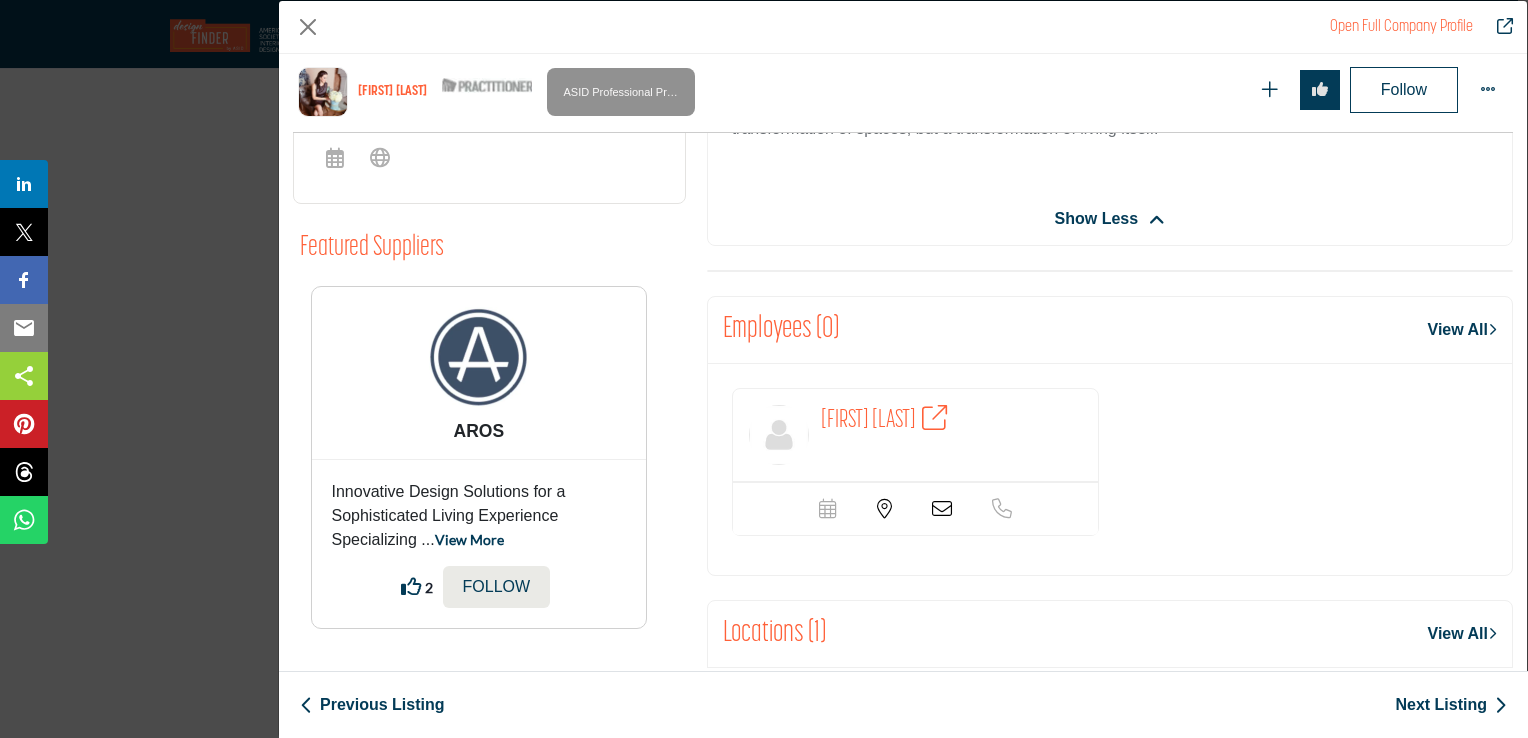 click at bounding box center [934, 417] 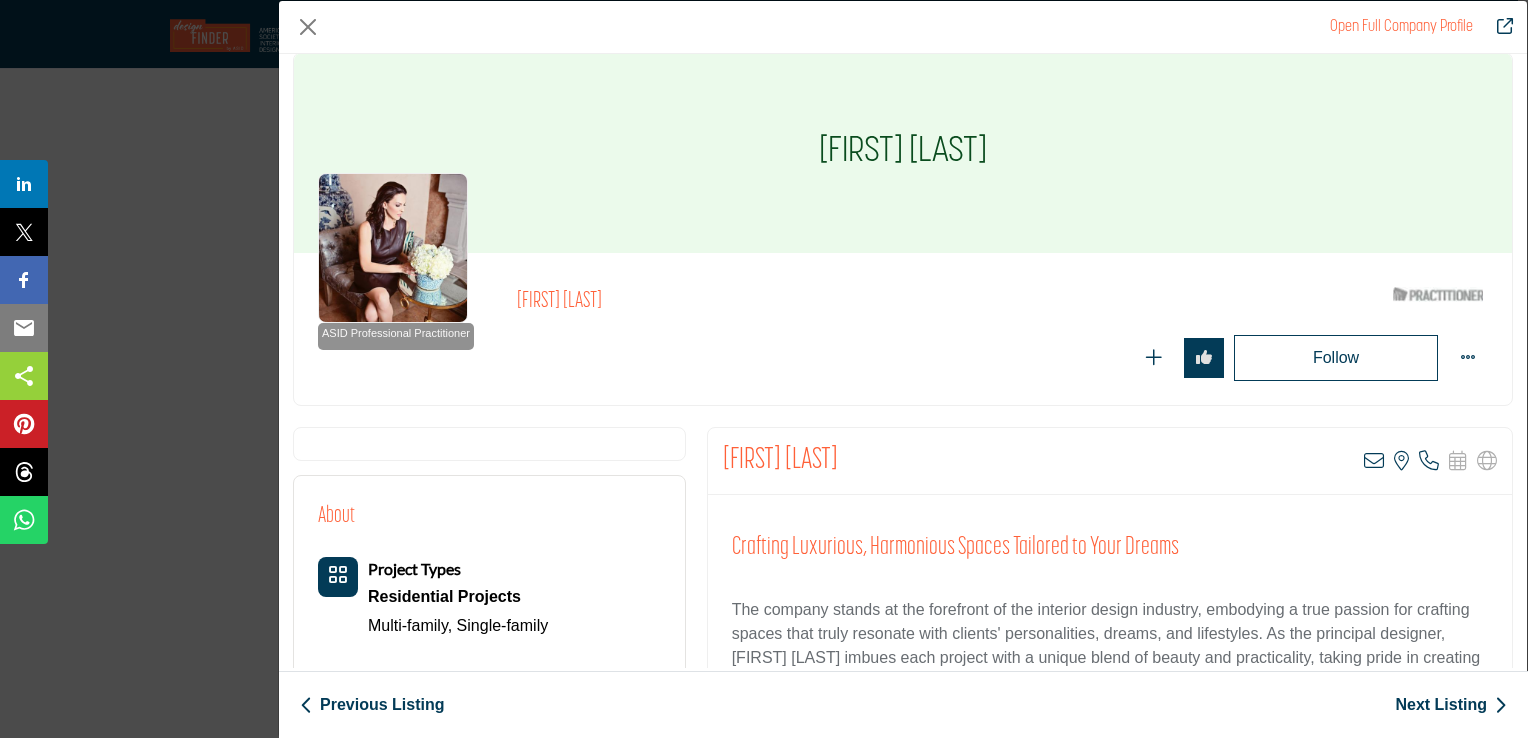 scroll, scrollTop: 0, scrollLeft: 0, axis: both 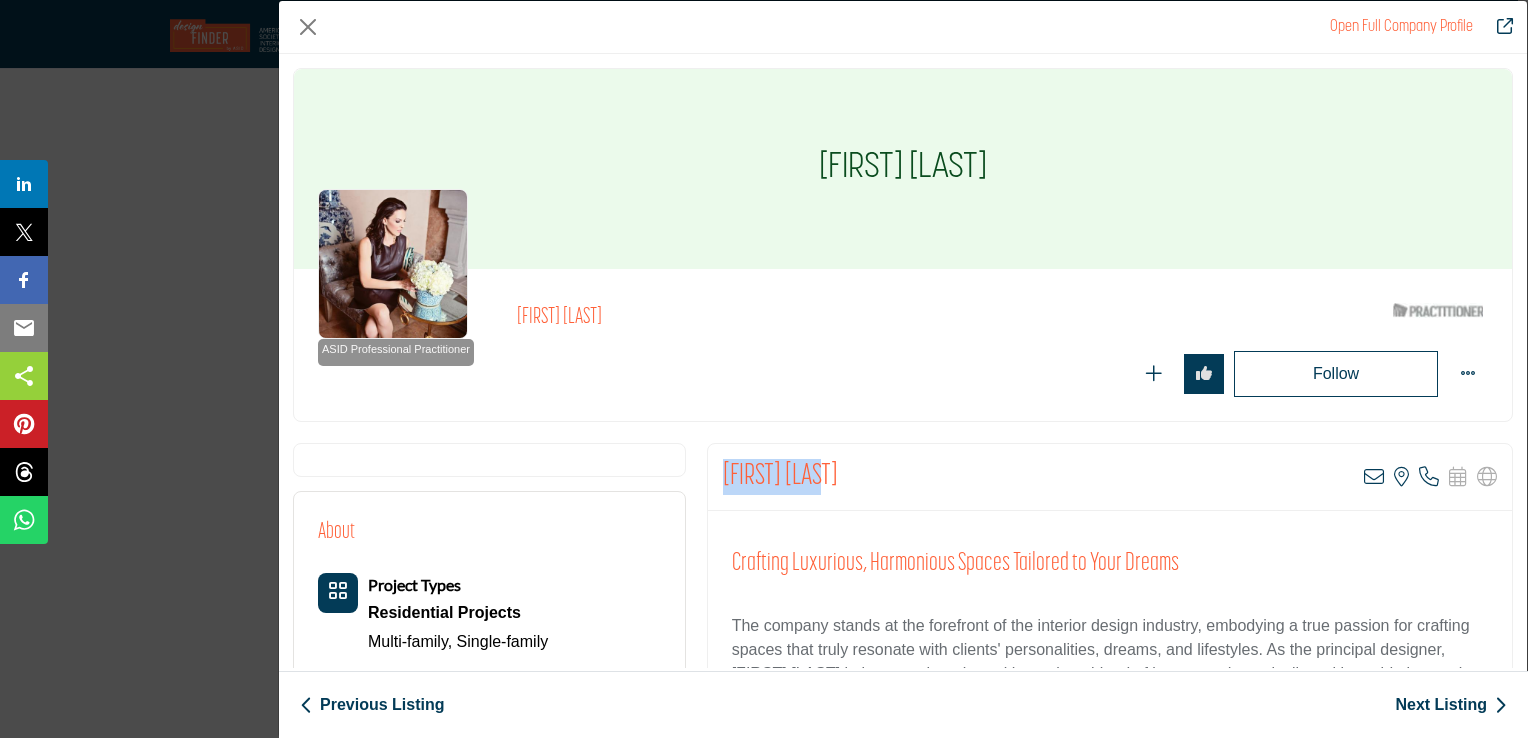 drag, startPoint x: 876, startPoint y: 474, endPoint x: 715, endPoint y: 481, distance: 161.1521 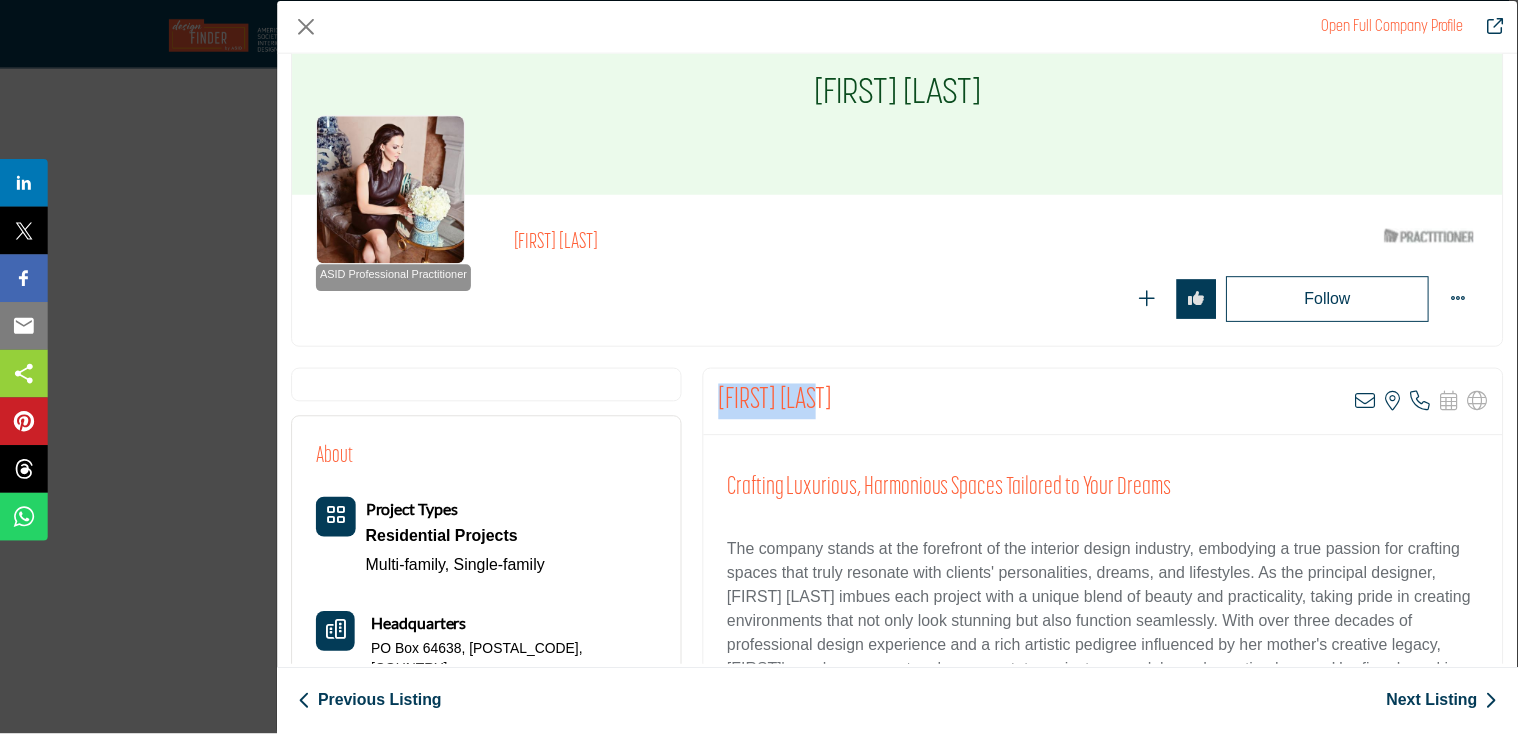 scroll, scrollTop: 0, scrollLeft: 0, axis: both 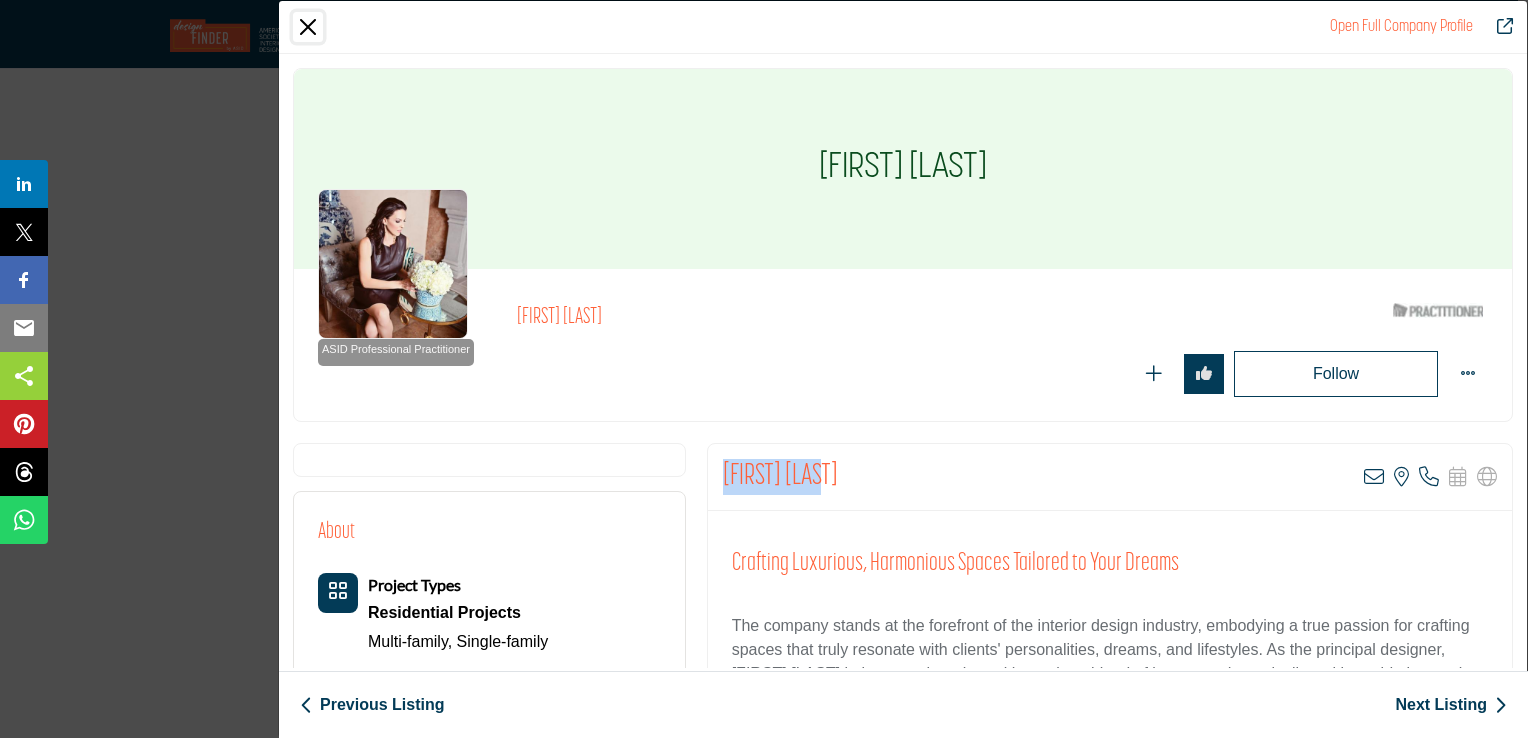 click at bounding box center [308, 27] 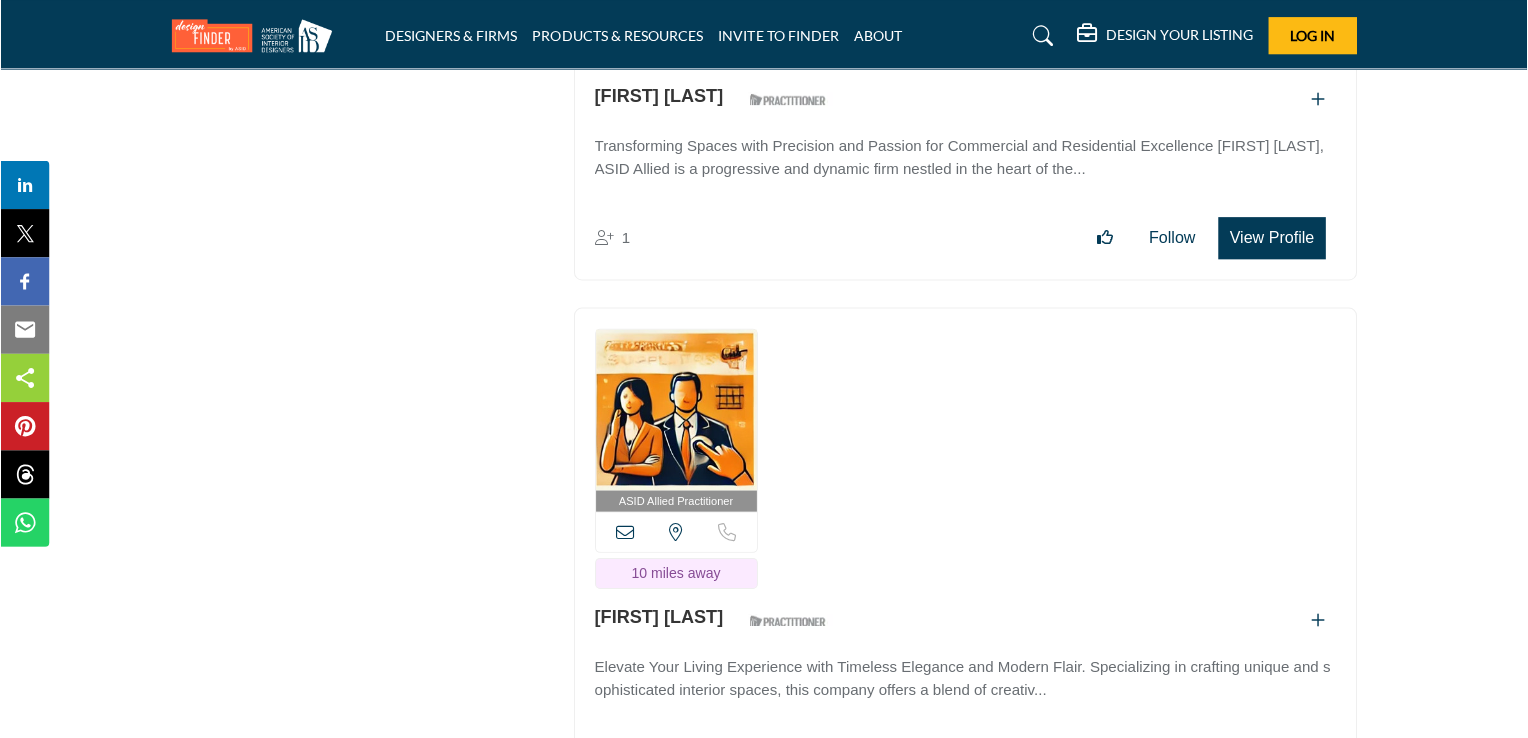 scroll, scrollTop: 4100, scrollLeft: 0, axis: vertical 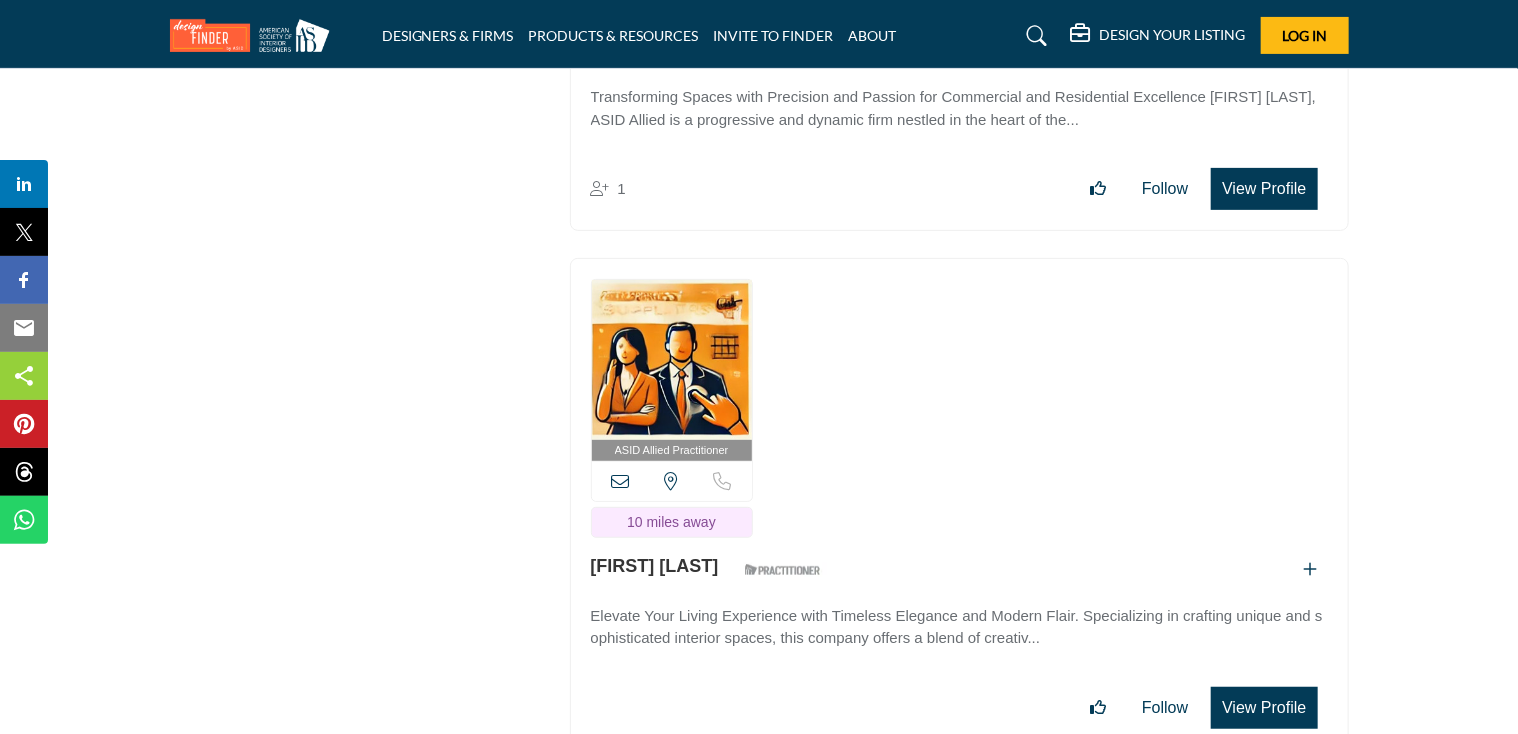 click on "View Profile" at bounding box center [1264, 189] 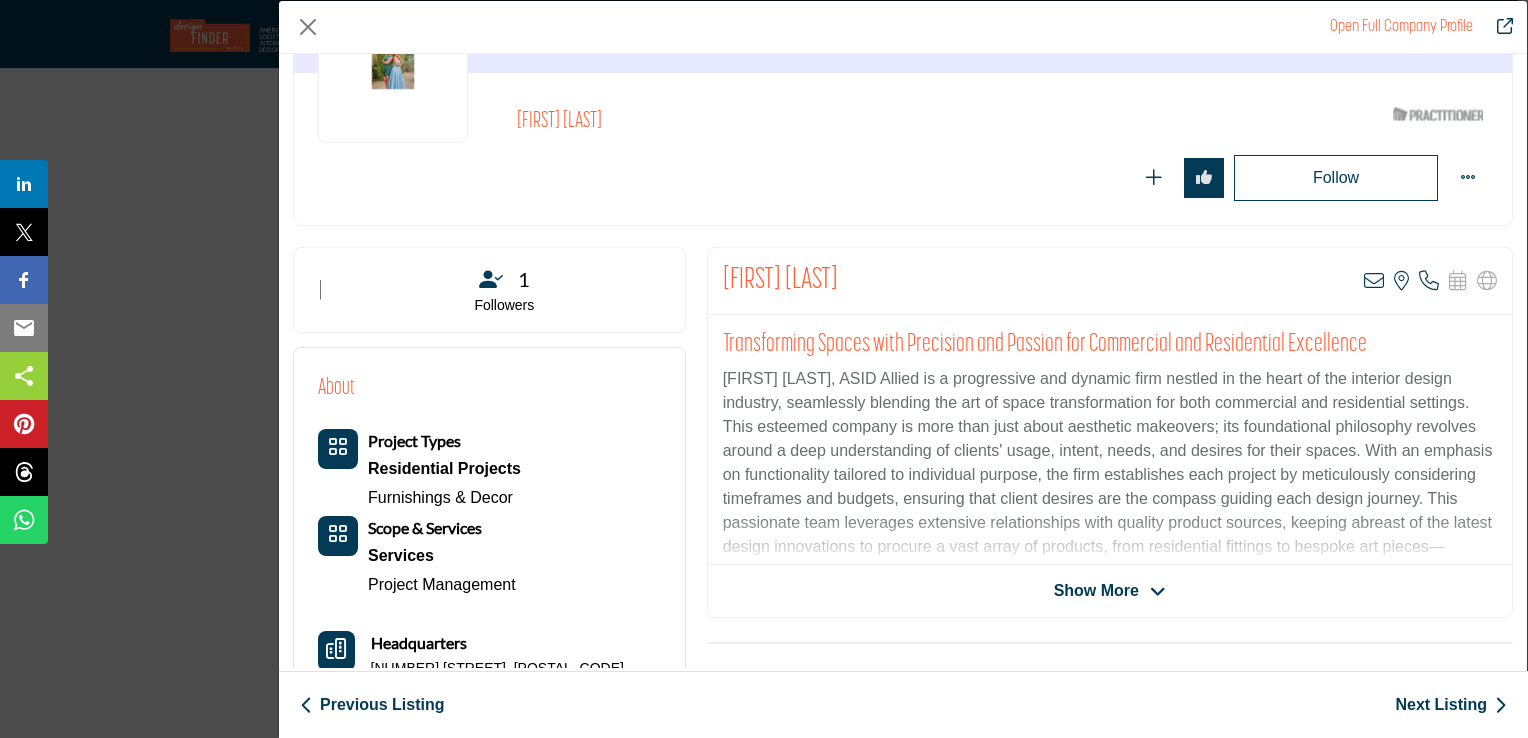 scroll, scrollTop: 200, scrollLeft: 0, axis: vertical 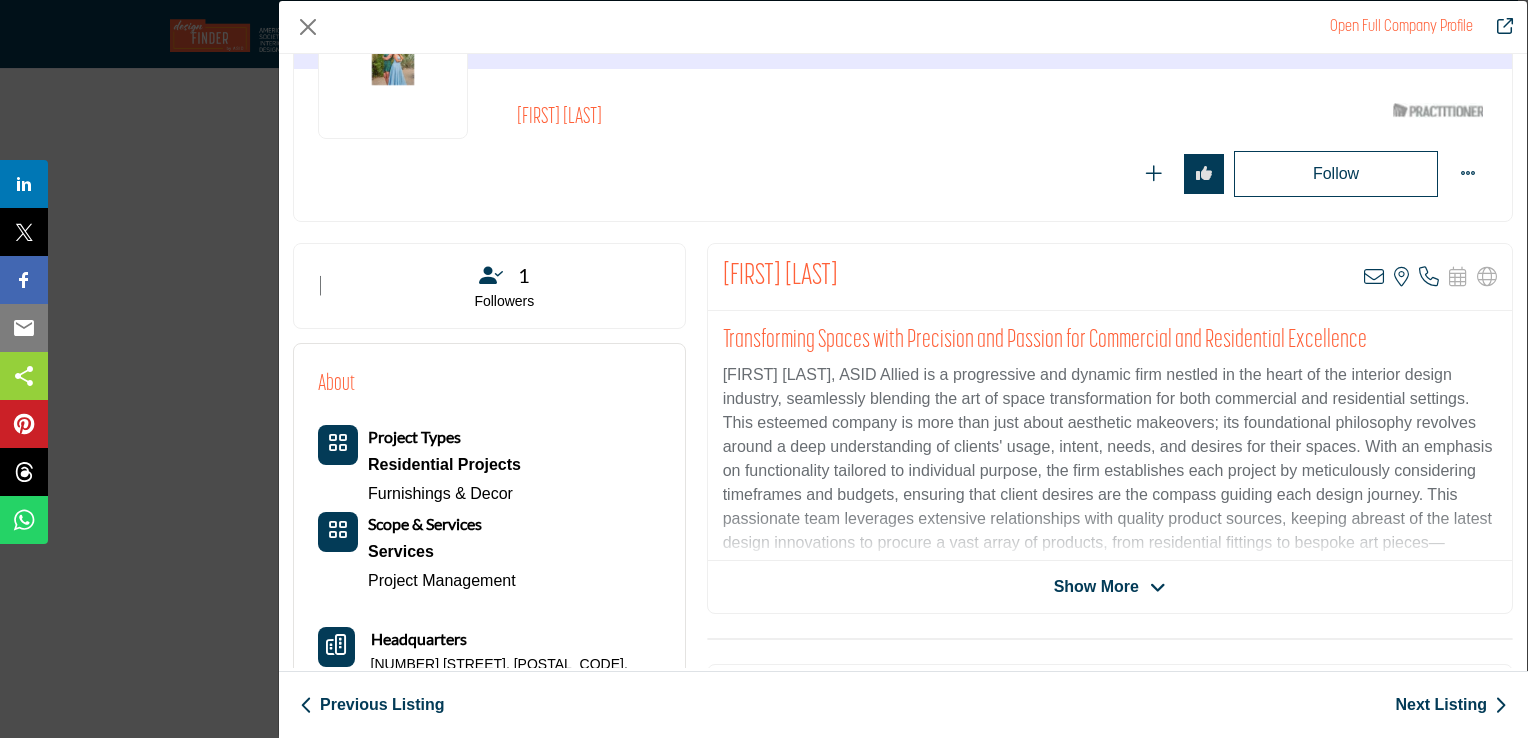 click on "Show More" at bounding box center (1096, 587) 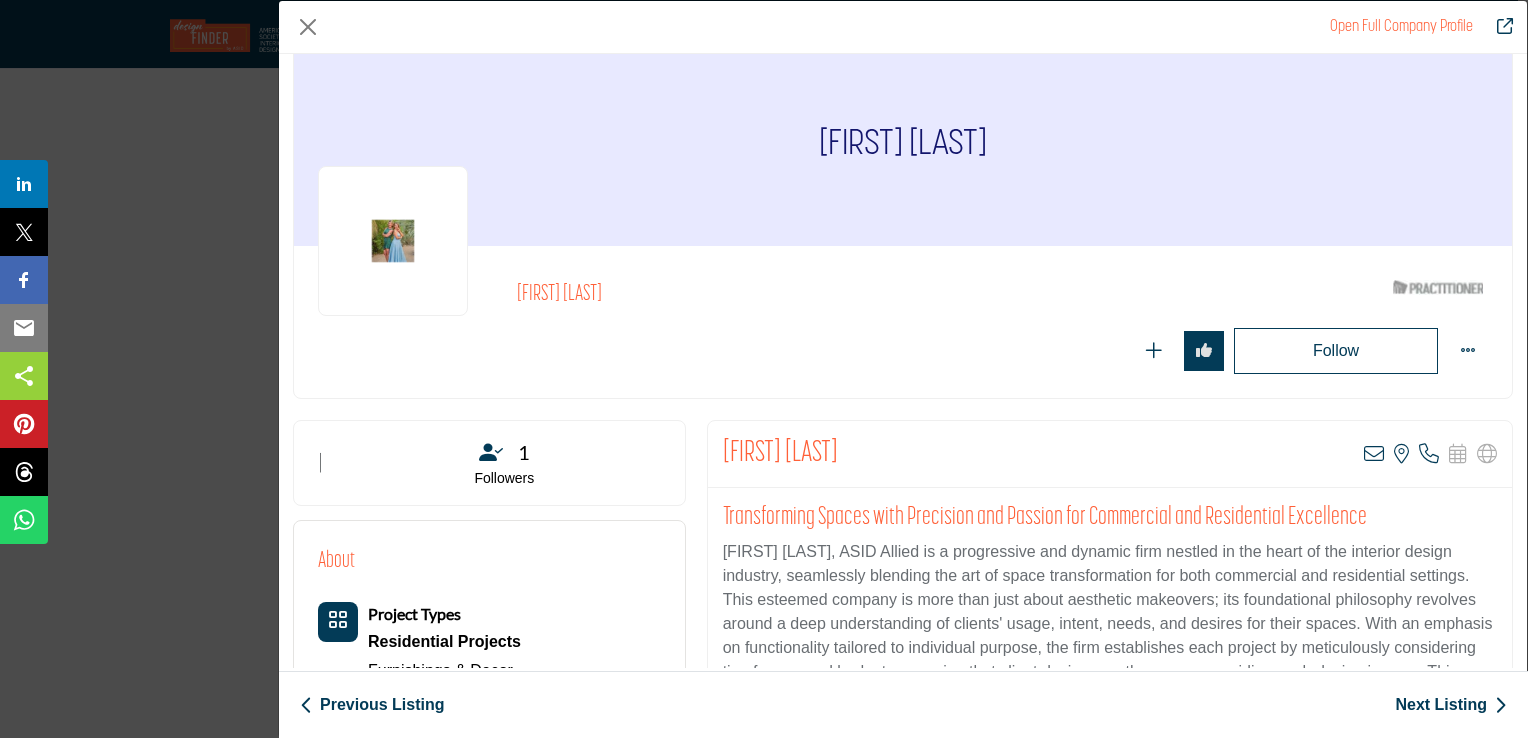 scroll, scrollTop: 0, scrollLeft: 0, axis: both 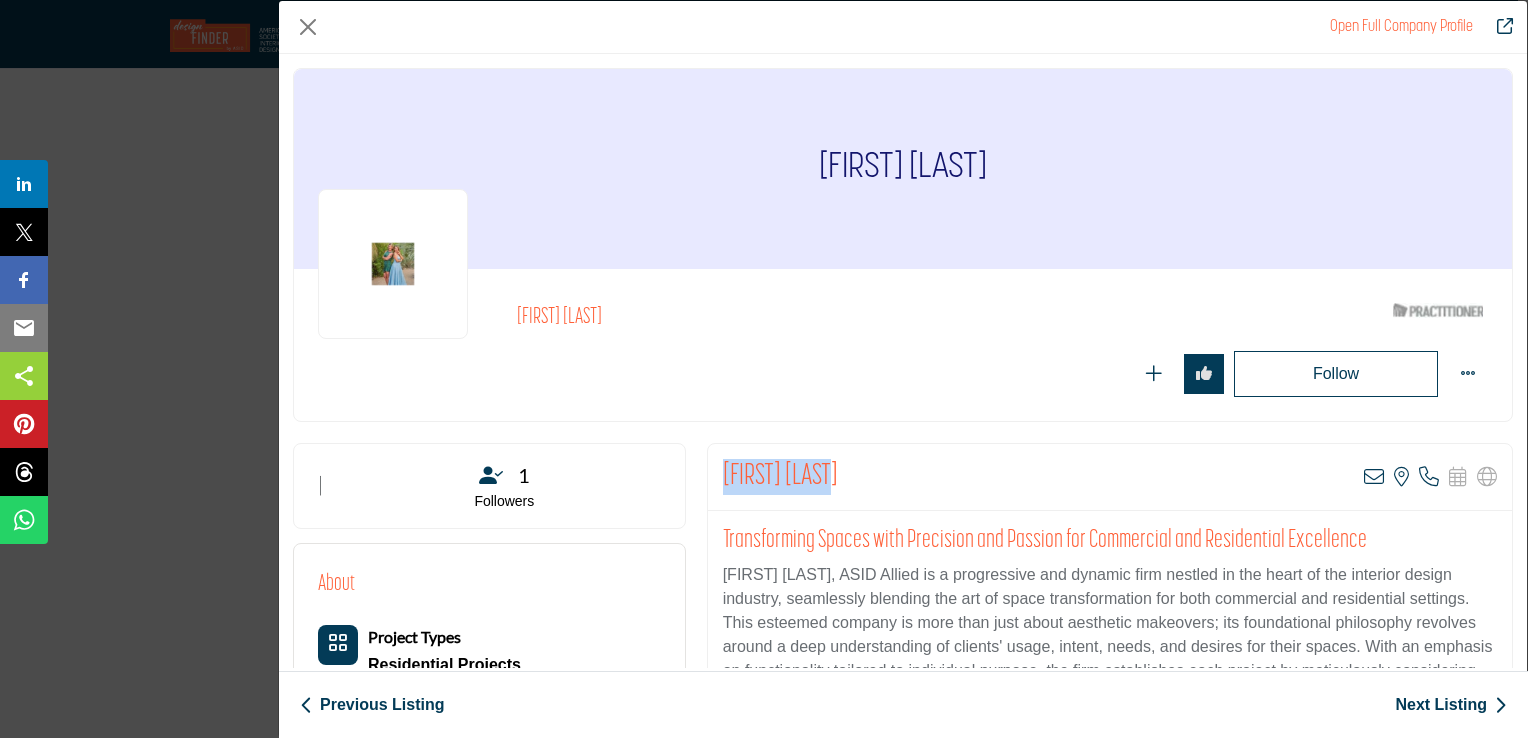 drag, startPoint x: 861, startPoint y: 476, endPoint x: 709, endPoint y: 470, distance: 152.11838 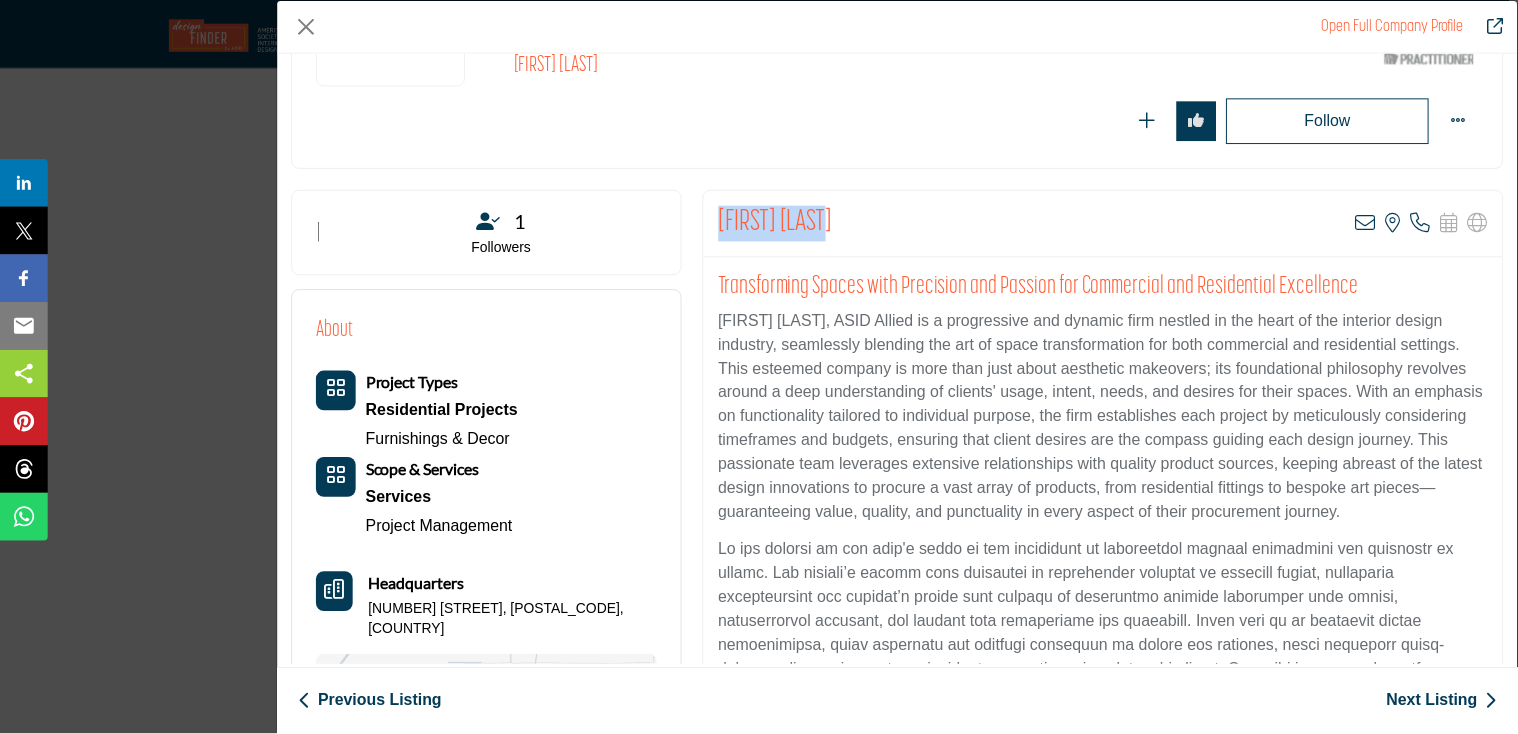 scroll, scrollTop: 0, scrollLeft: 0, axis: both 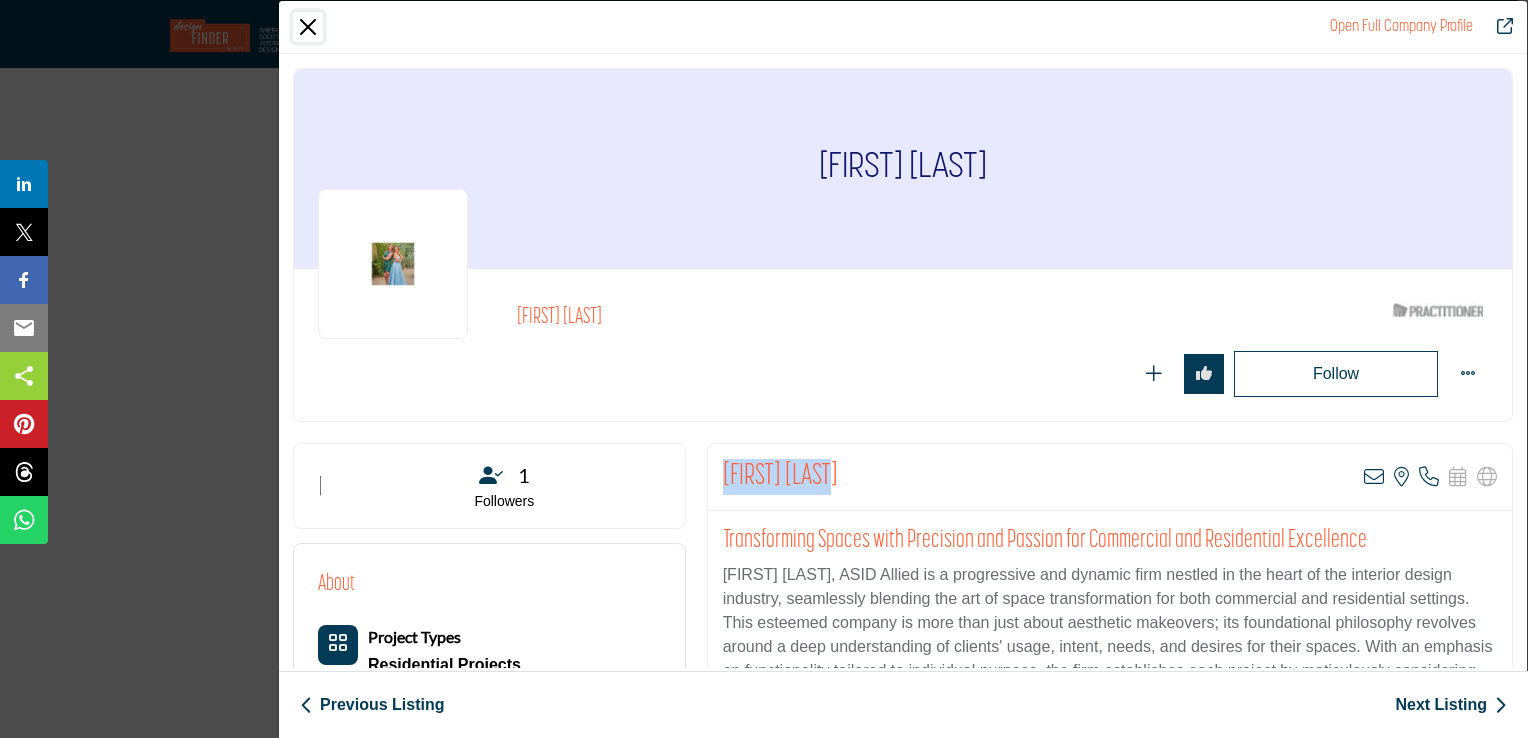 click at bounding box center [308, 27] 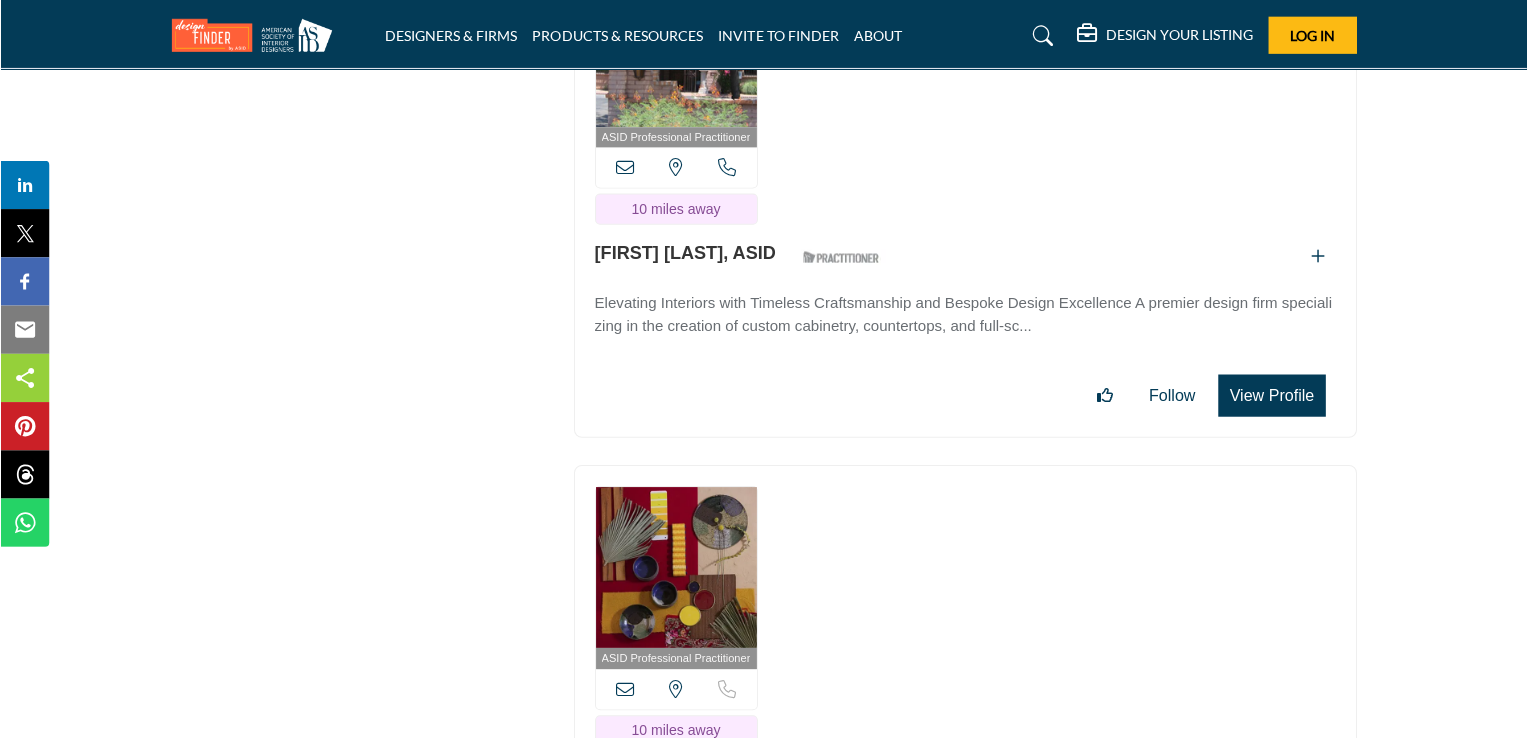 scroll, scrollTop: 4900, scrollLeft: 0, axis: vertical 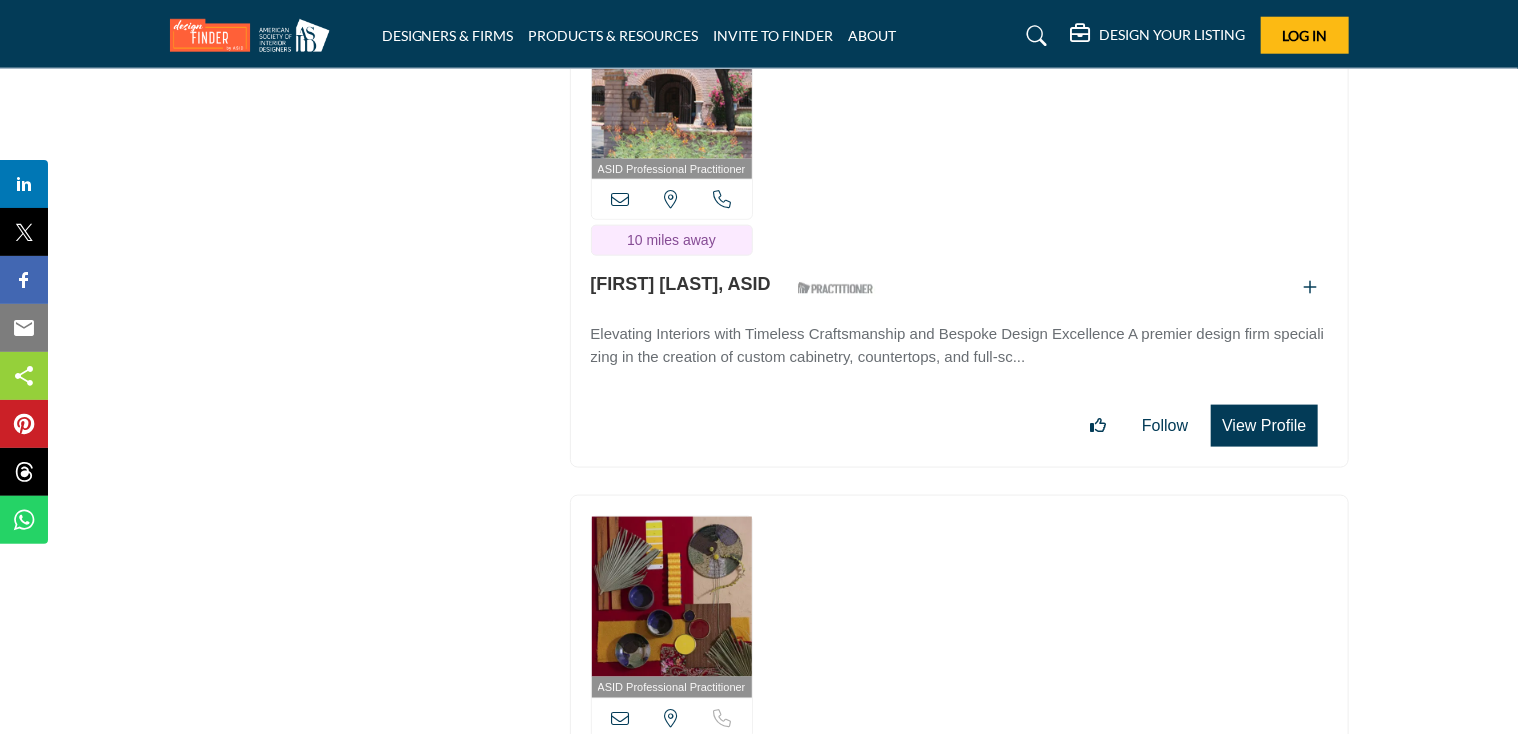 click on "View Profile" at bounding box center (1264, 426) 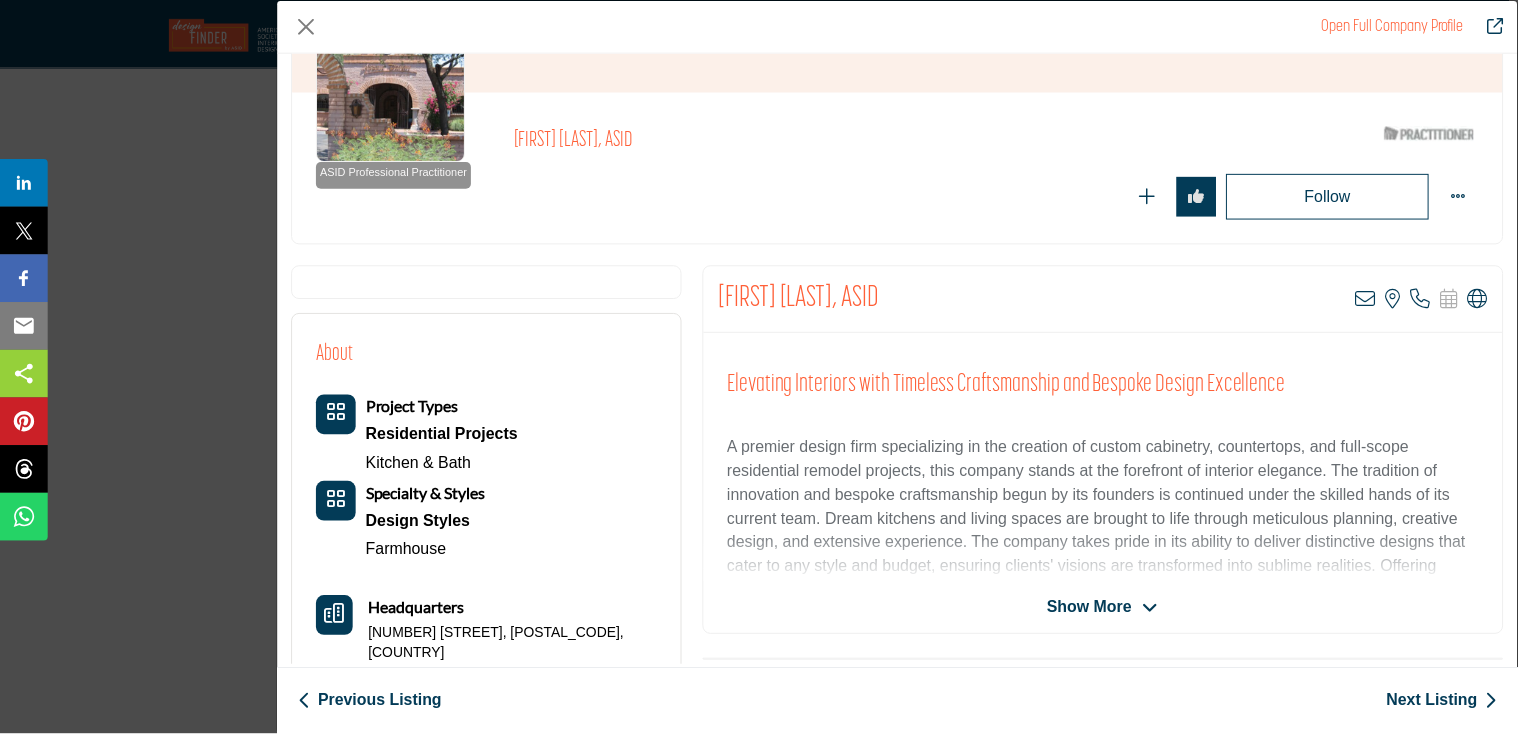 scroll, scrollTop: 200, scrollLeft: 0, axis: vertical 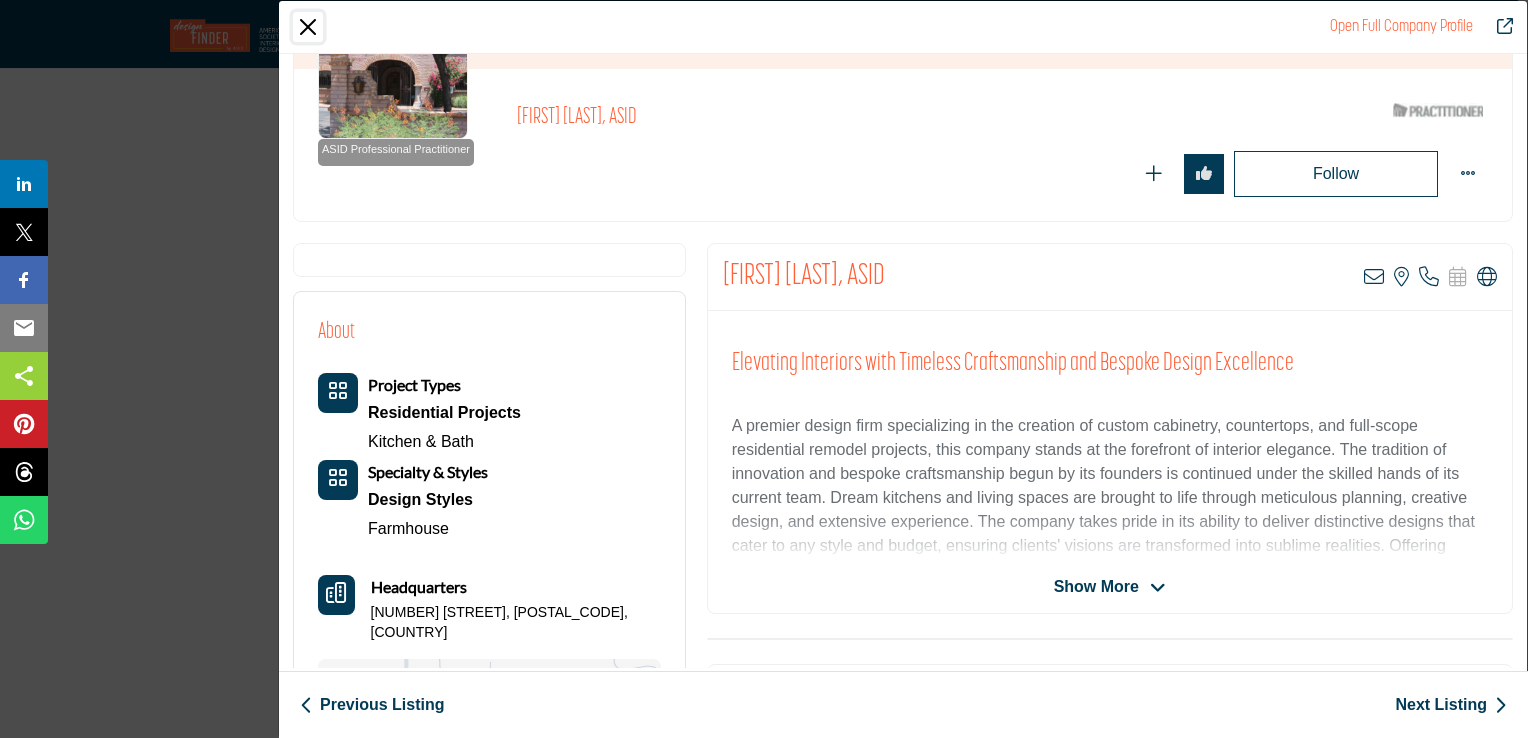 click at bounding box center [308, 27] 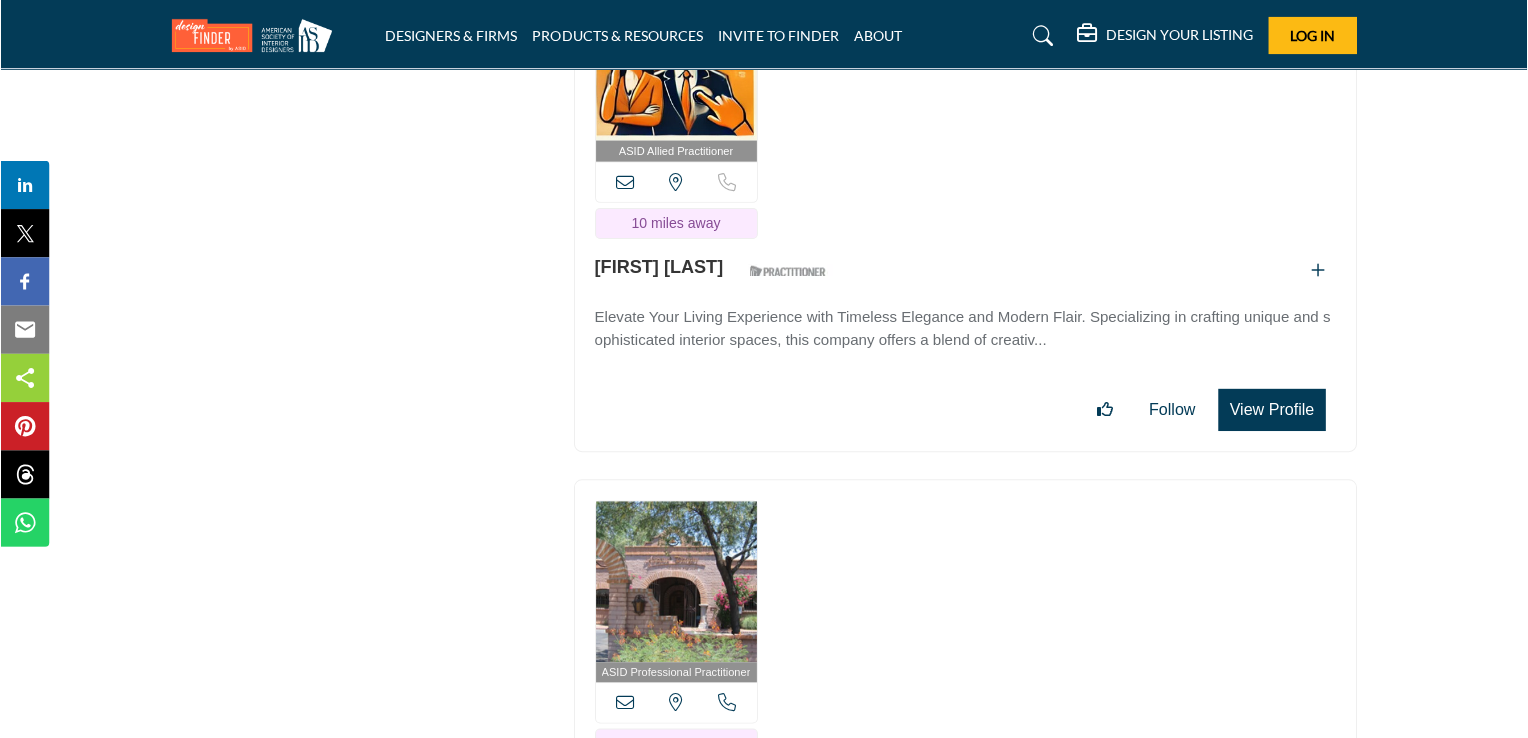 scroll, scrollTop: 4300, scrollLeft: 0, axis: vertical 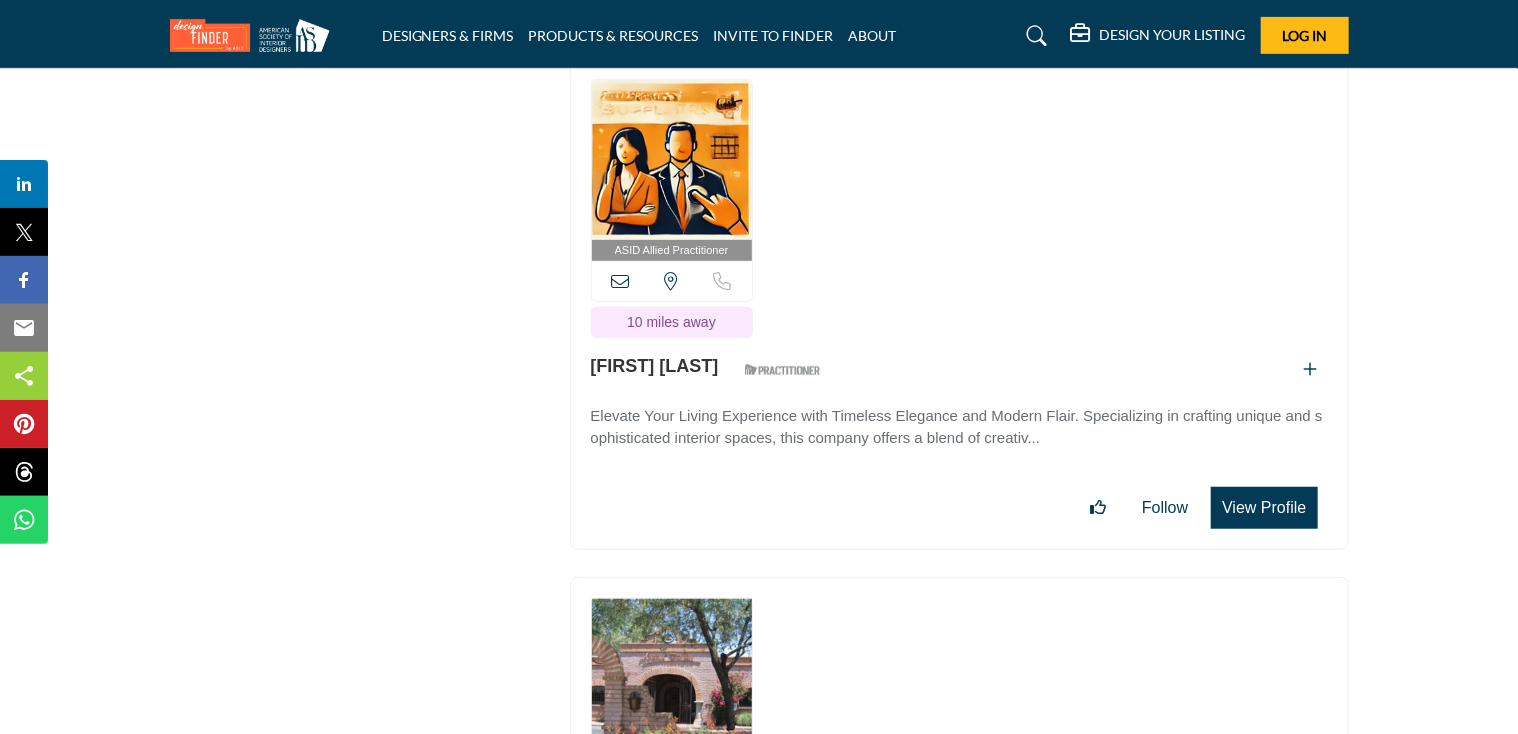 click on "View Profile" at bounding box center (1264, 508) 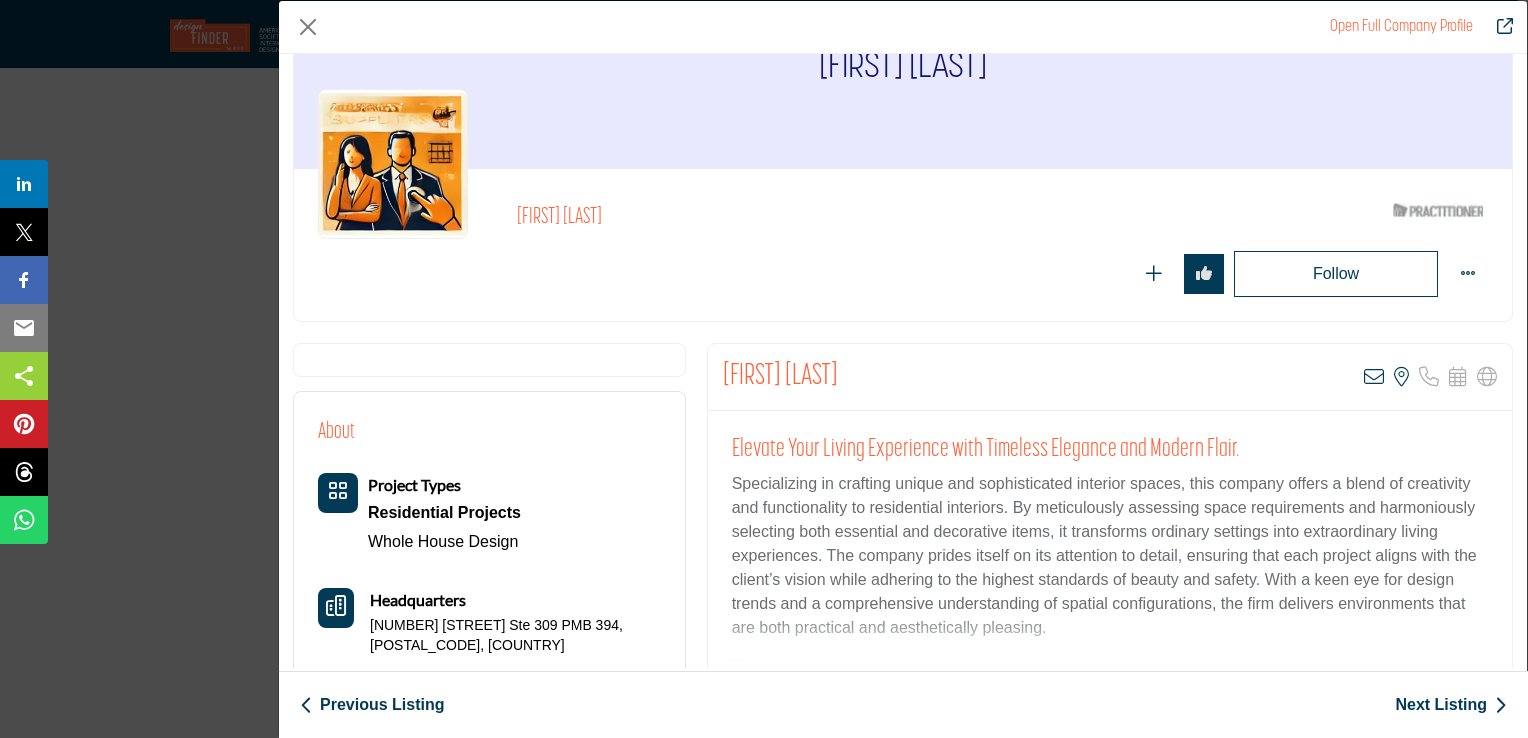 scroll, scrollTop: 200, scrollLeft: 0, axis: vertical 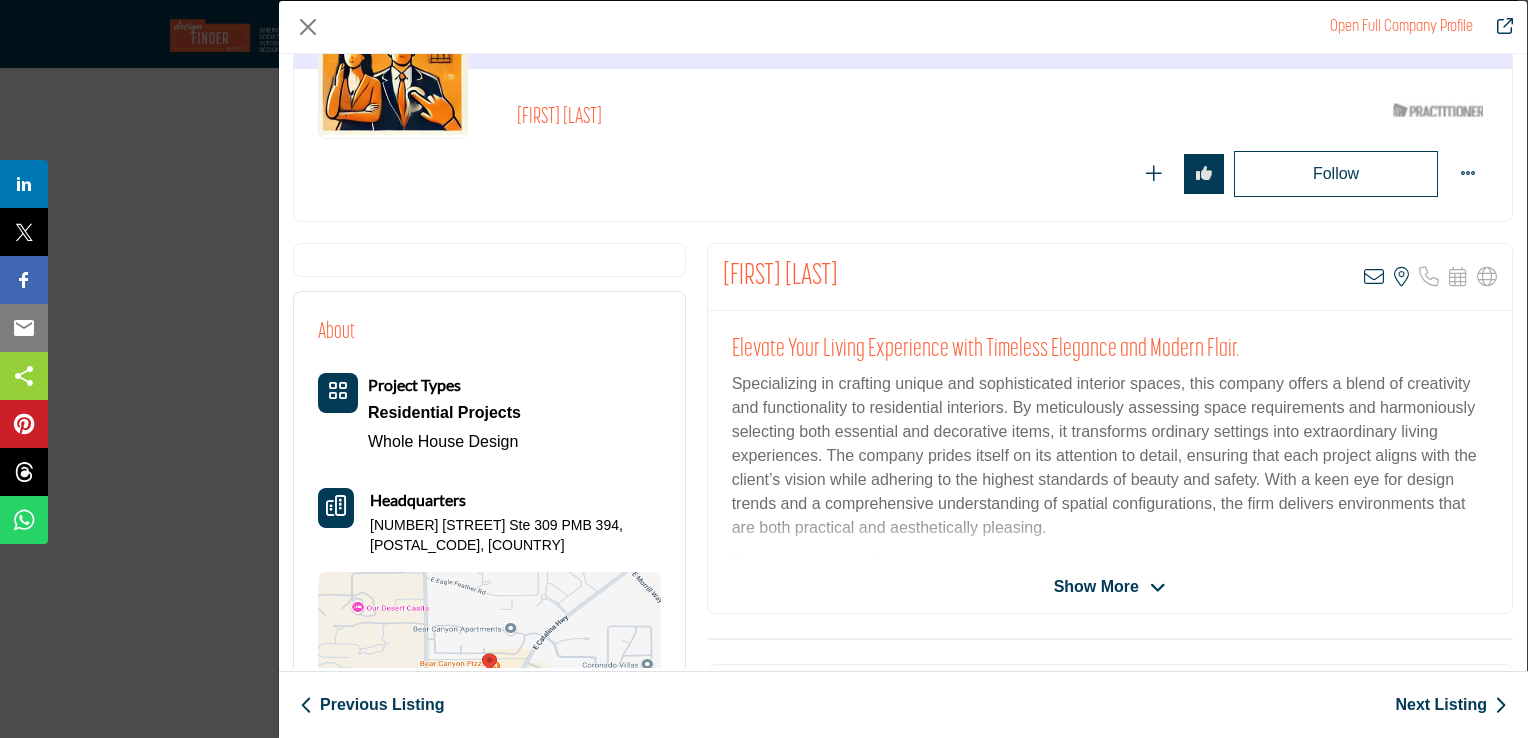 click on "Show More" at bounding box center (1110, 587) 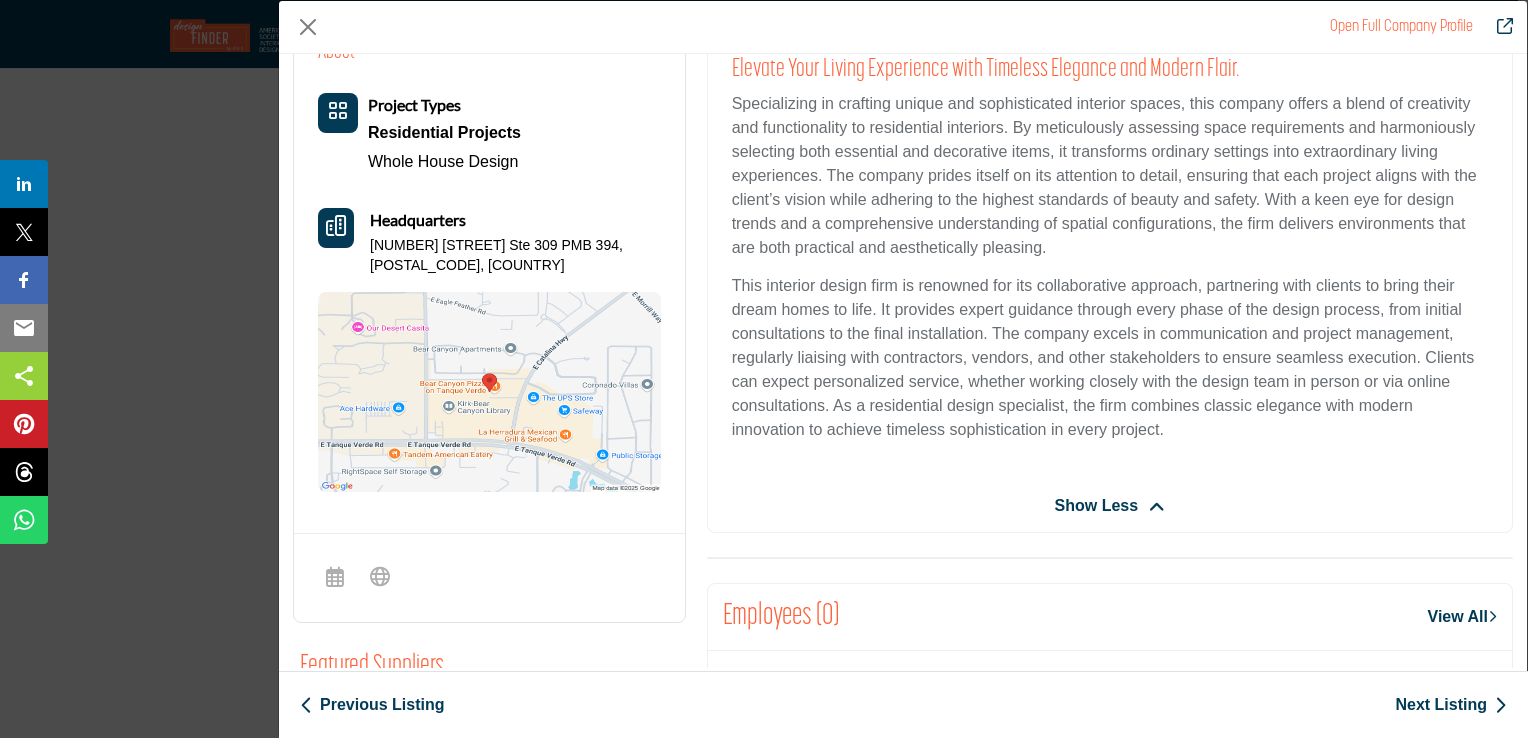 scroll, scrollTop: 0, scrollLeft: 0, axis: both 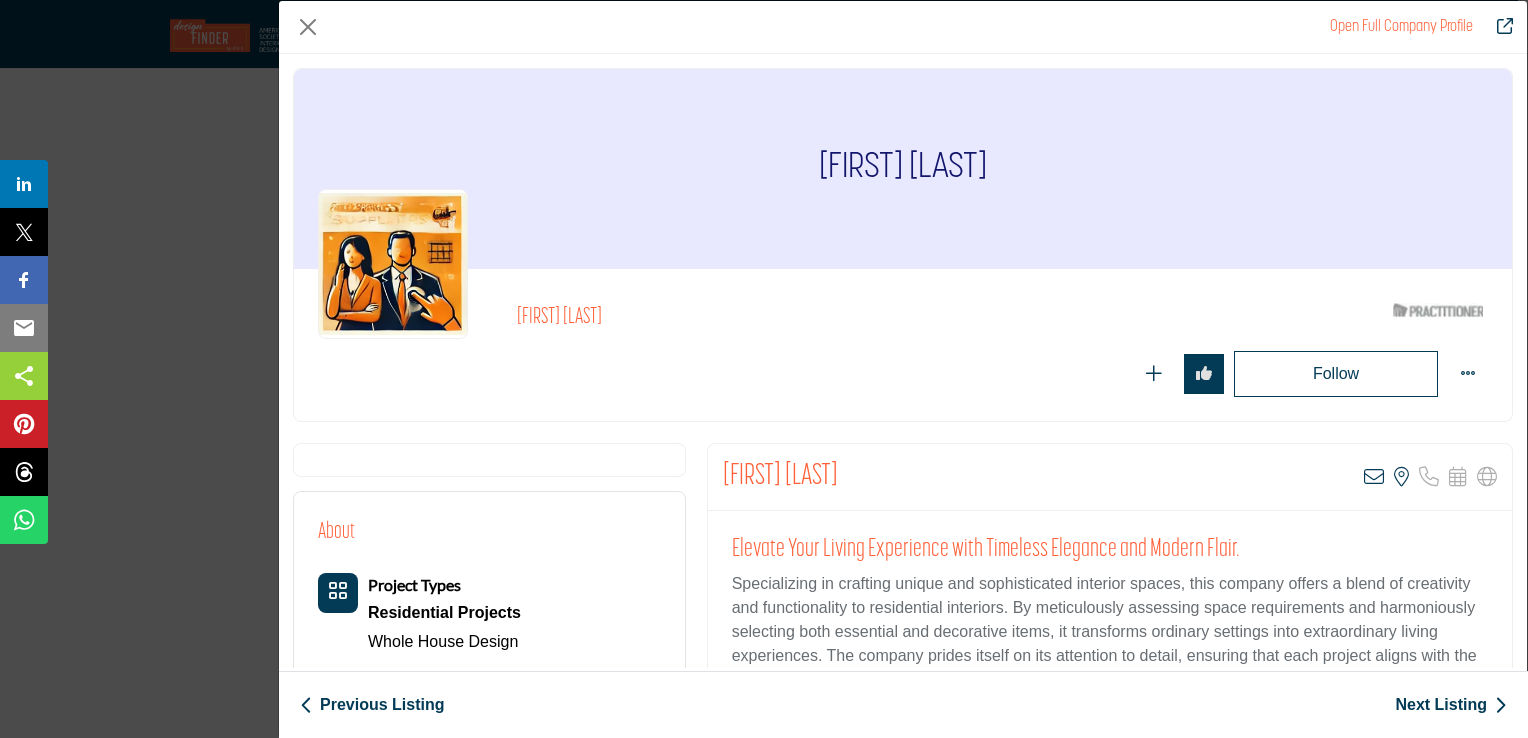 drag, startPoint x: 607, startPoint y: 314, endPoint x: 486, endPoint y: 314, distance: 121 